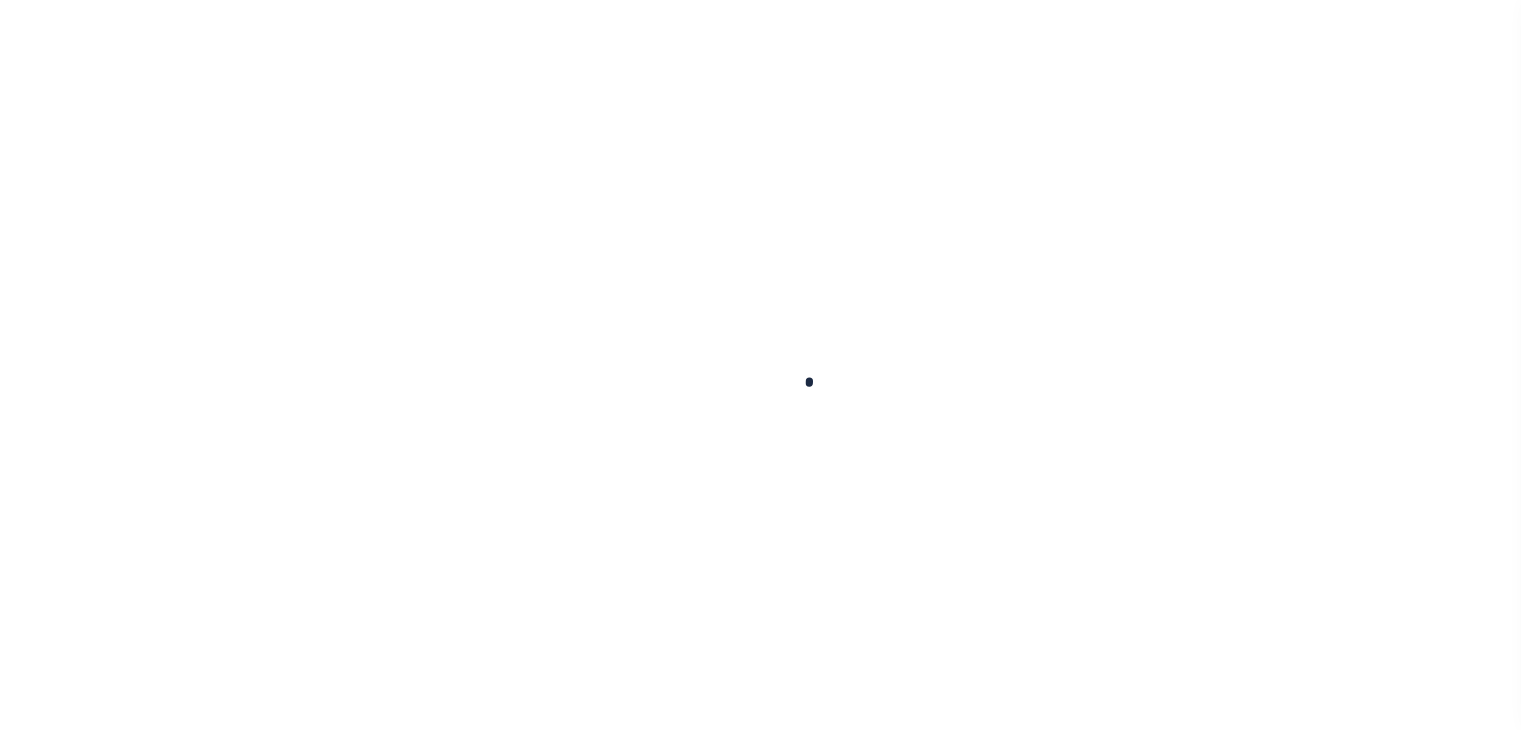 scroll, scrollTop: 0, scrollLeft: 0, axis: both 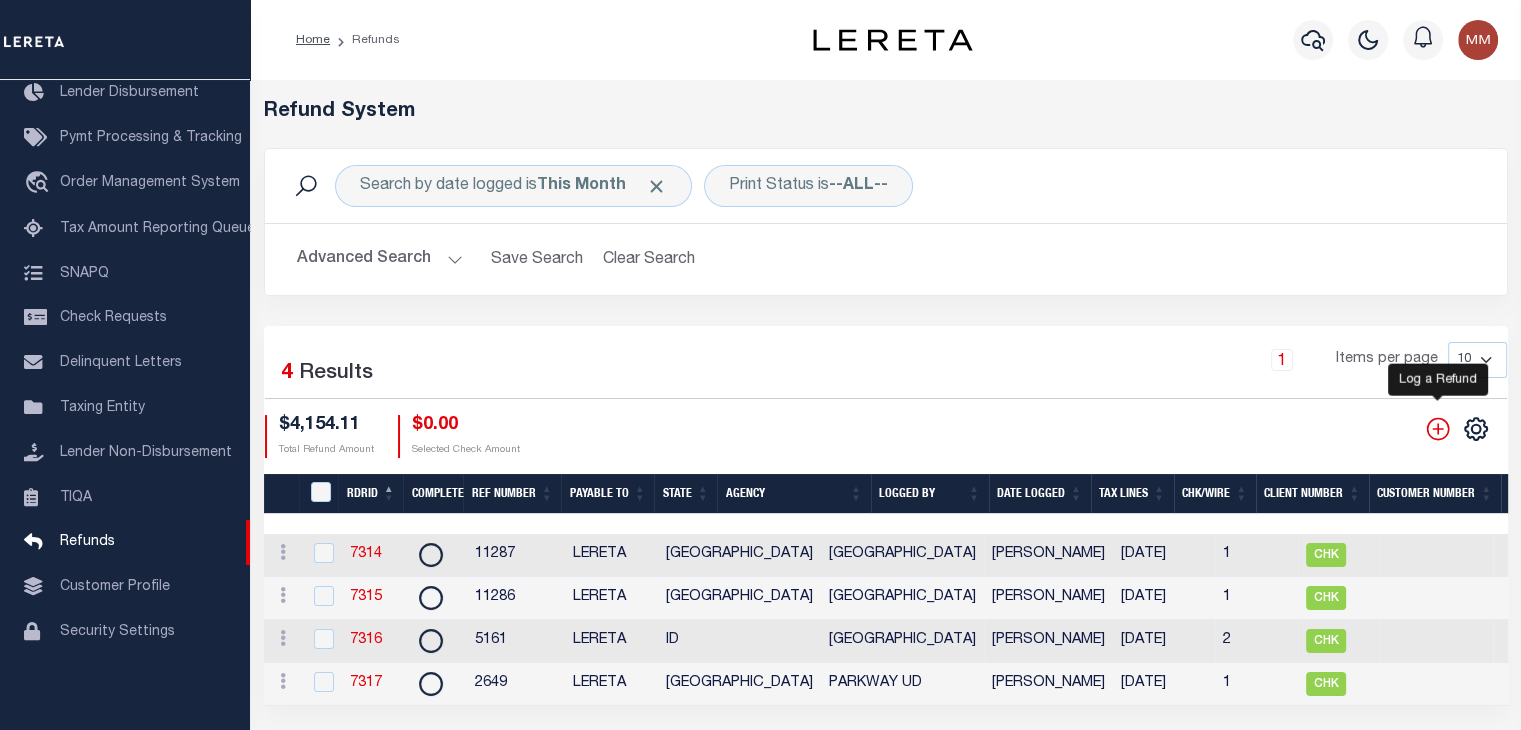 click 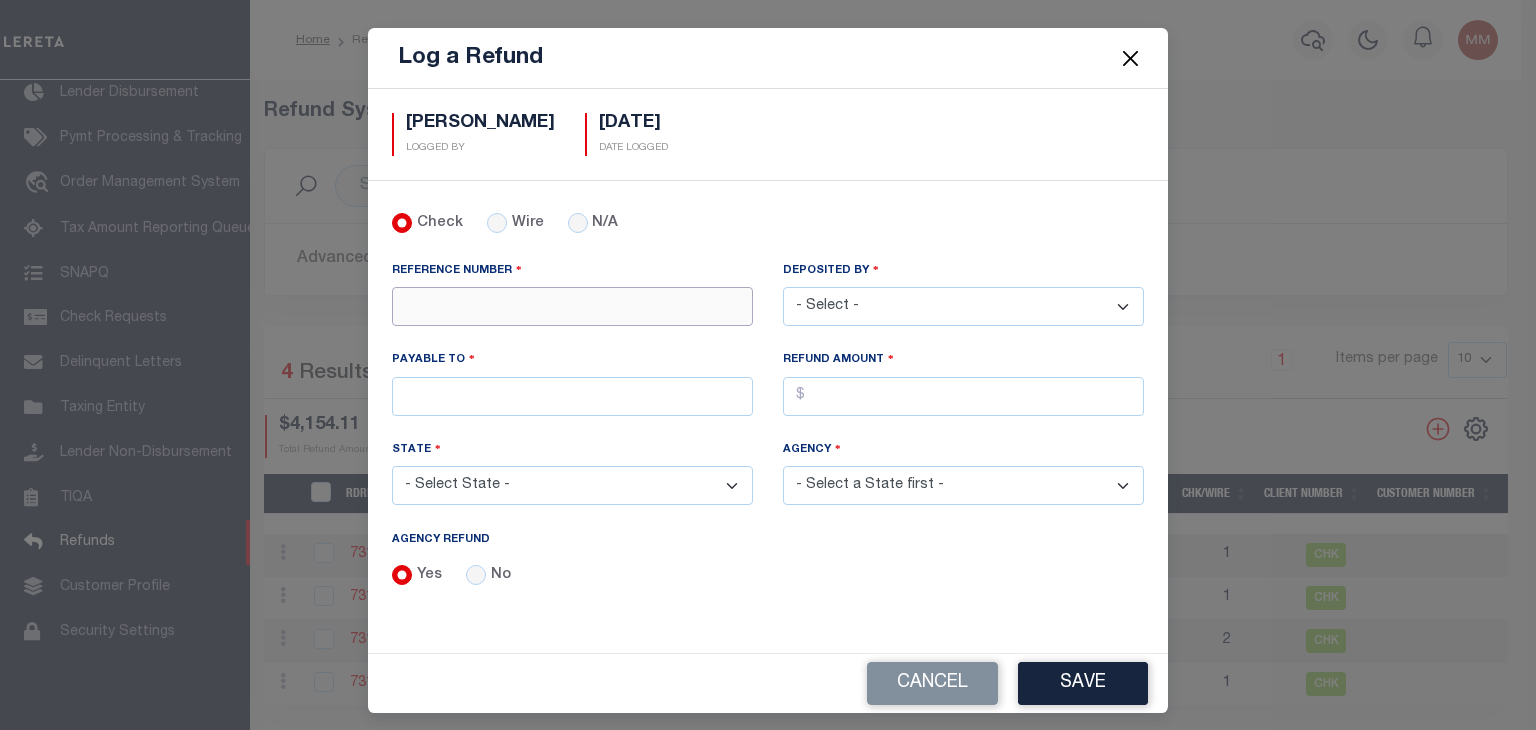 click on "REFERENCE NUMBER" at bounding box center [572, 306] 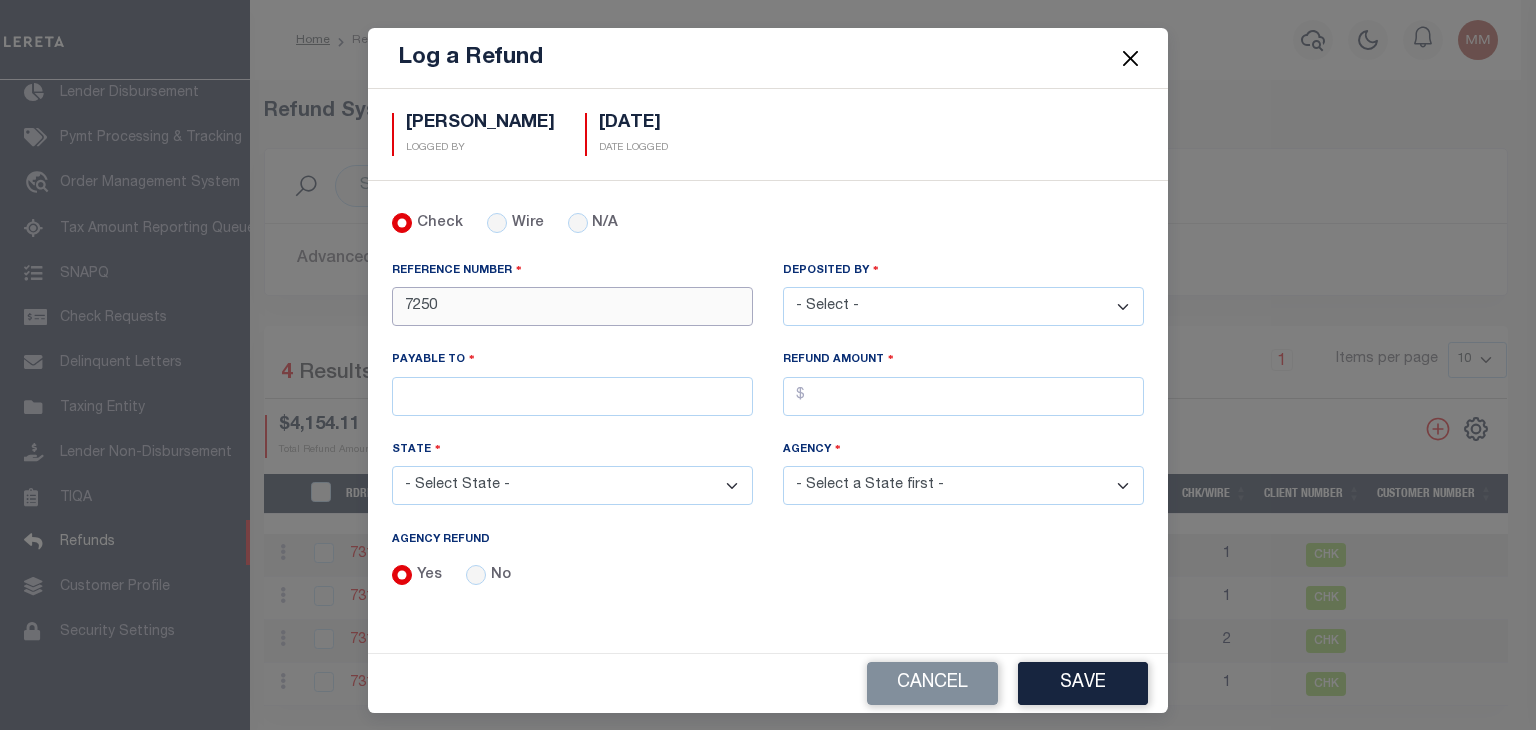 type on "7250" 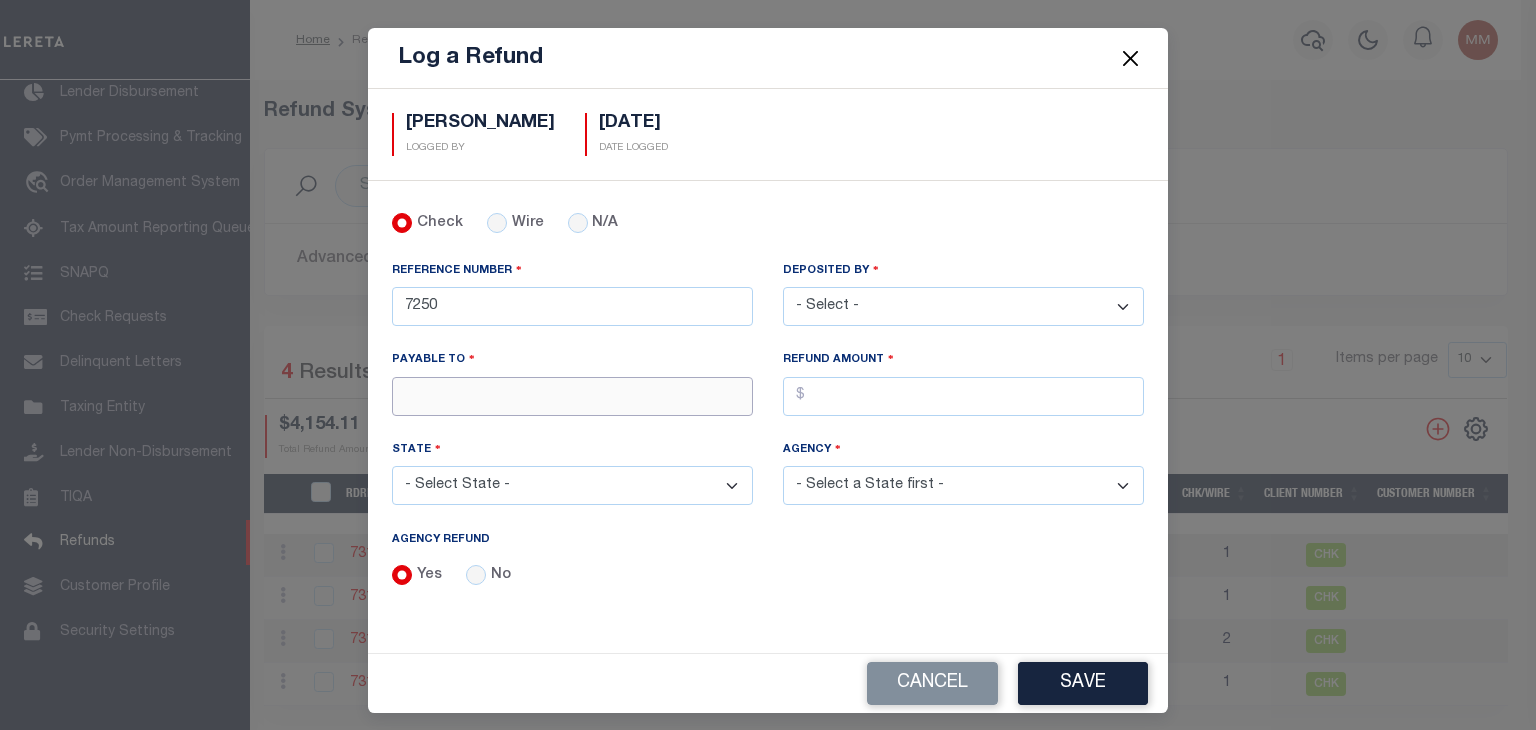 click on "PAYABLE TO" at bounding box center [572, 396] 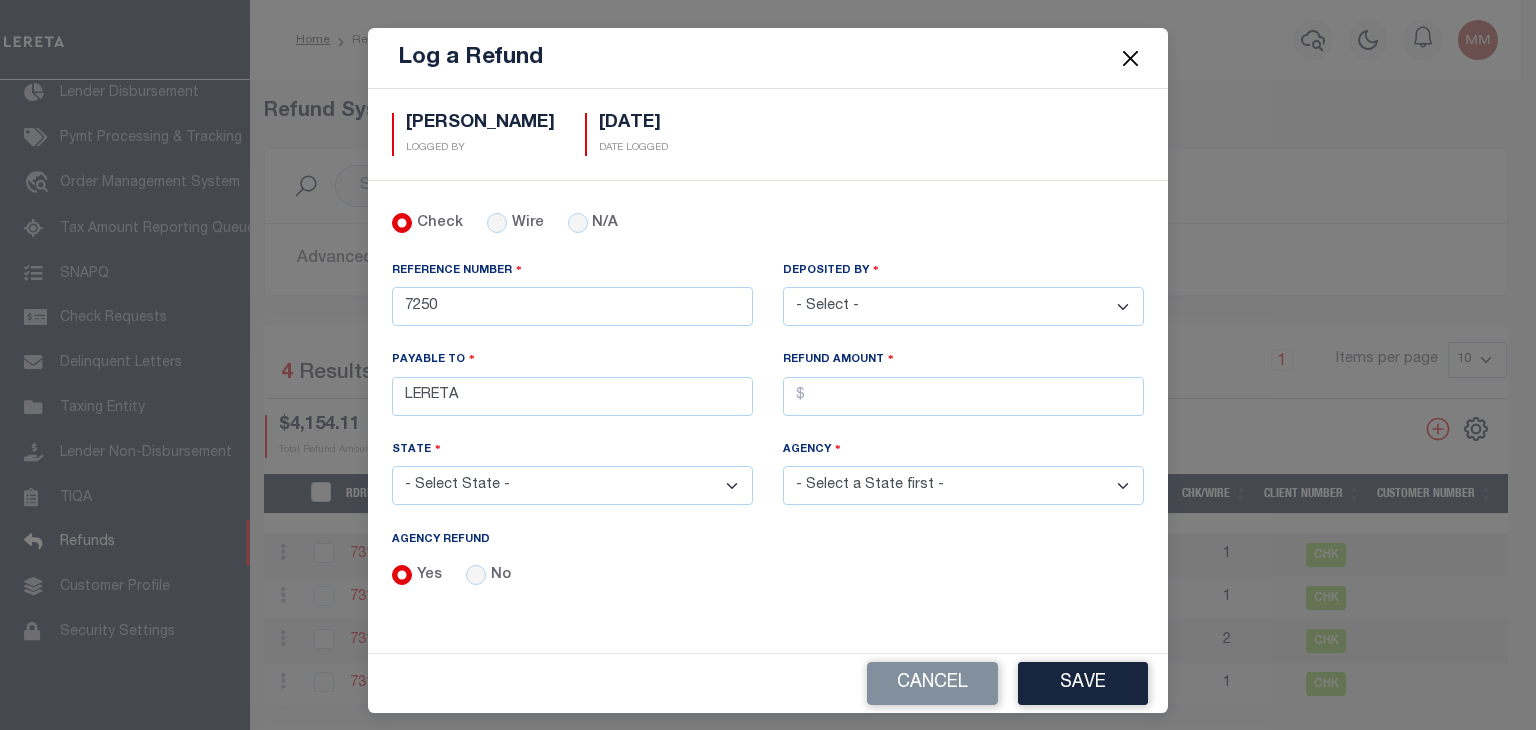 click on "- Select State -
[US_STATE]
AL
AR
AZ
CA
CO
[GEOGRAPHIC_DATA]
[GEOGRAPHIC_DATA]
DE
[GEOGRAPHIC_DATA]
[GEOGRAPHIC_DATA]
GU
[GEOGRAPHIC_DATA]
[GEOGRAPHIC_DATA]
ID
[GEOGRAPHIC_DATA]
IN
[GEOGRAPHIC_DATA]
[GEOGRAPHIC_DATA]
LA
MA
MD
[GEOGRAPHIC_DATA]
[GEOGRAPHIC_DATA]
[GEOGRAPHIC_DATA]
[GEOGRAPHIC_DATA]
[GEOGRAPHIC_DATA]
MT
[GEOGRAPHIC_DATA]
[GEOGRAPHIC_DATA]
[GEOGRAPHIC_DATA]
NH
[GEOGRAPHIC_DATA]
[GEOGRAPHIC_DATA]
[GEOGRAPHIC_DATA]
[GEOGRAPHIC_DATA]
[GEOGRAPHIC_DATA]
[GEOGRAPHIC_DATA]
OR
[GEOGRAPHIC_DATA]
PR
RI
SC
SD
[GEOGRAPHIC_DATA]
[GEOGRAPHIC_DATA]
[GEOGRAPHIC_DATA]
[GEOGRAPHIC_DATA]
VI
[GEOGRAPHIC_DATA]
[GEOGRAPHIC_DATA]
[GEOGRAPHIC_DATA]
WV
WY" at bounding box center (572, 485) 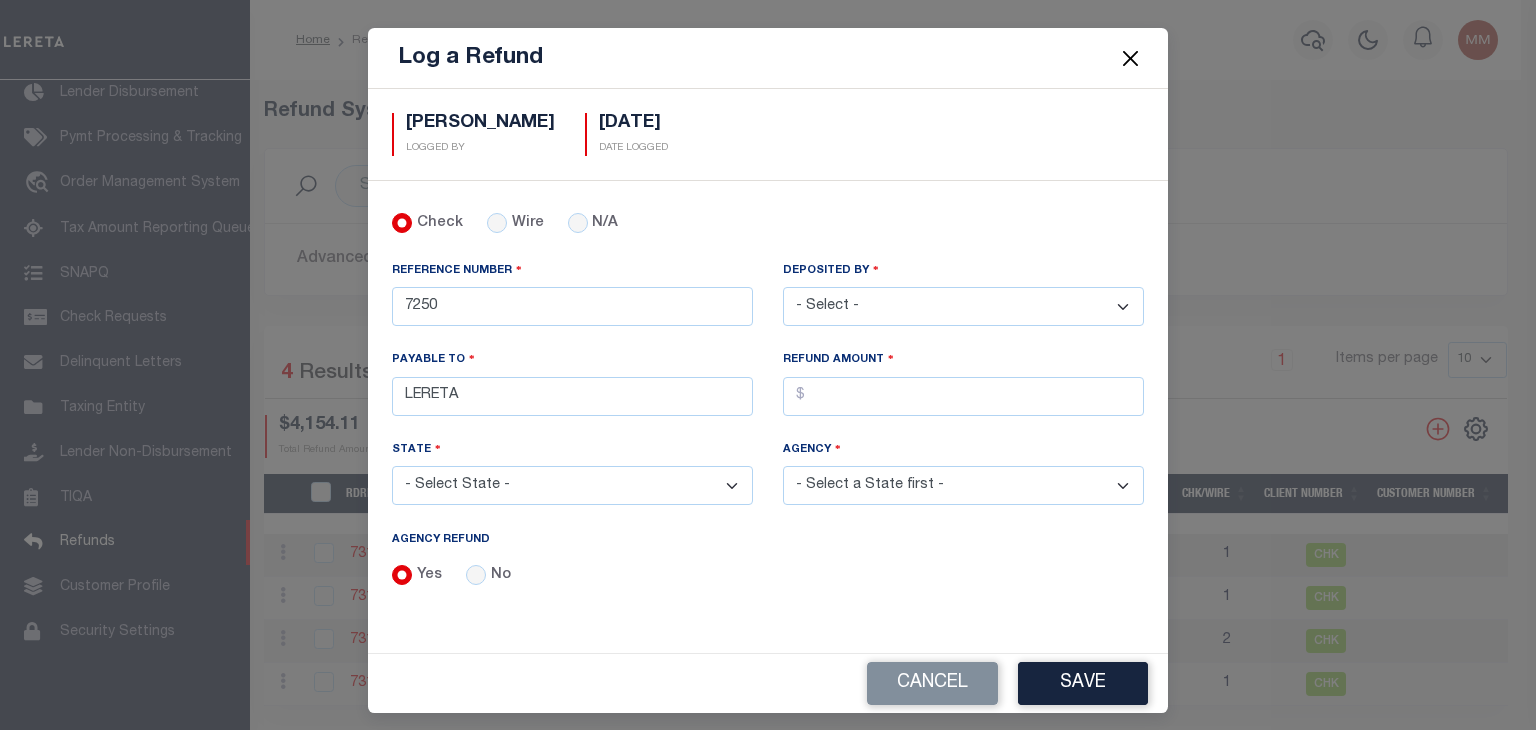 select on "[GEOGRAPHIC_DATA]" 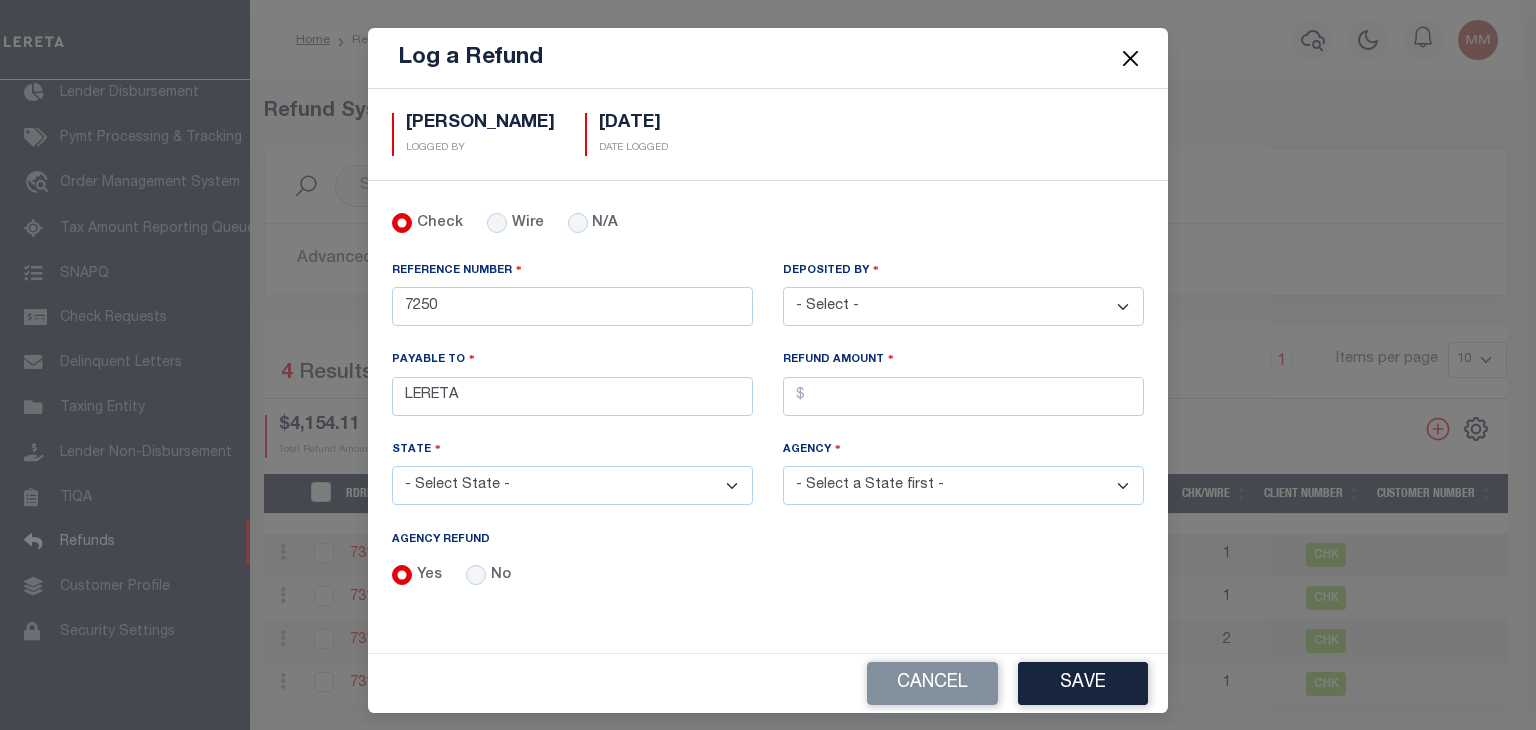 click on "- Select State -
[US_STATE]
AL
AR
AZ
CA
CO
[GEOGRAPHIC_DATA]
[GEOGRAPHIC_DATA]
DE
[GEOGRAPHIC_DATA]
[GEOGRAPHIC_DATA]
GU
[GEOGRAPHIC_DATA]
[GEOGRAPHIC_DATA]
ID
[GEOGRAPHIC_DATA]
IN
[GEOGRAPHIC_DATA]
[GEOGRAPHIC_DATA]
LA
MA
MD
[GEOGRAPHIC_DATA]
[GEOGRAPHIC_DATA]
[GEOGRAPHIC_DATA]
[GEOGRAPHIC_DATA]
[GEOGRAPHIC_DATA]
MT
[GEOGRAPHIC_DATA]
[GEOGRAPHIC_DATA]
[GEOGRAPHIC_DATA]
NH
[GEOGRAPHIC_DATA]
[GEOGRAPHIC_DATA]
[GEOGRAPHIC_DATA]
[GEOGRAPHIC_DATA]
[GEOGRAPHIC_DATA]
[GEOGRAPHIC_DATA]
OR
[GEOGRAPHIC_DATA]
PR
RI
SC
SD
[GEOGRAPHIC_DATA]
[GEOGRAPHIC_DATA]
[GEOGRAPHIC_DATA]
[GEOGRAPHIC_DATA]
VI
[GEOGRAPHIC_DATA]
[GEOGRAPHIC_DATA]
[GEOGRAPHIC_DATA]
WV
WY" at bounding box center (572, 485) 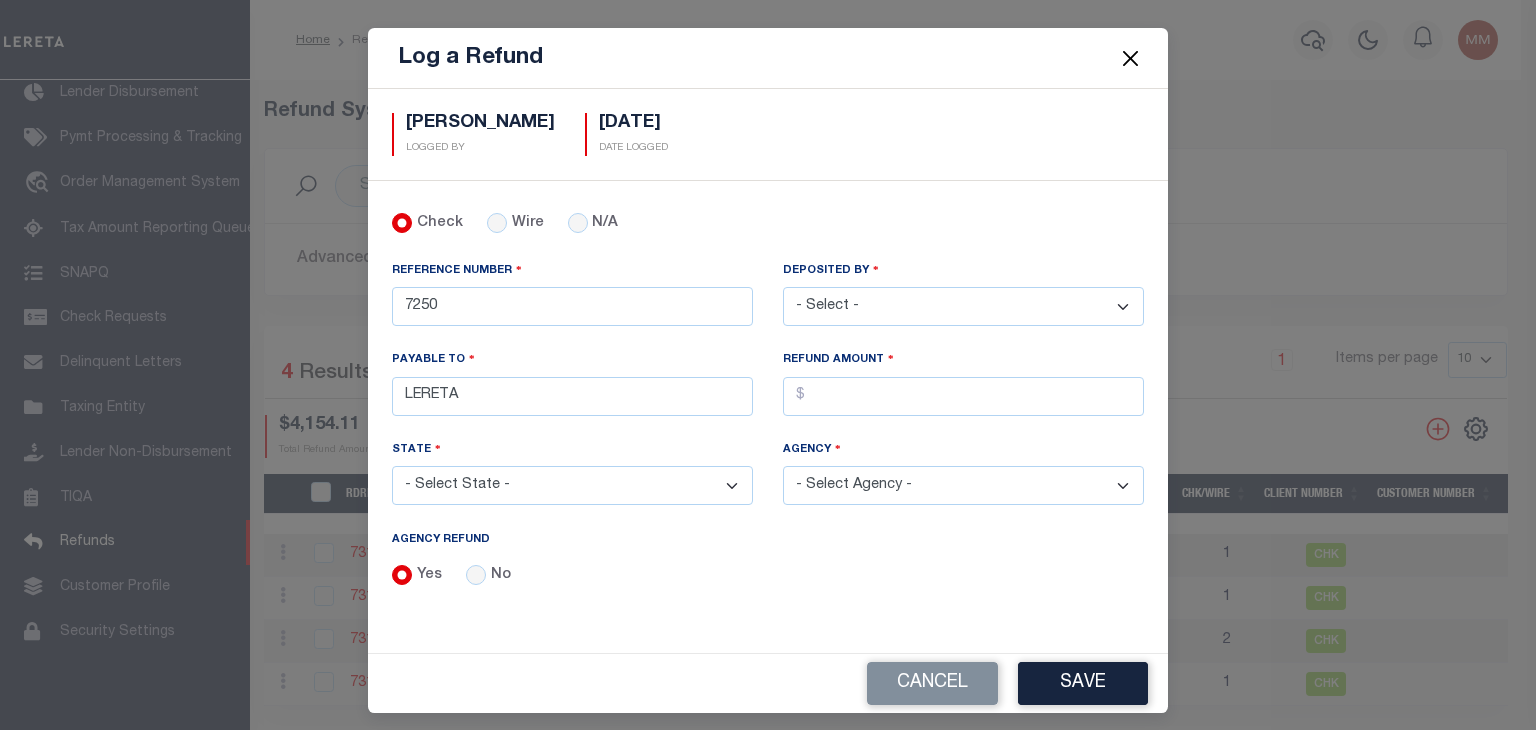 click on "- Select -
[PERSON_NAME]
[PERSON_NAME]
[PERSON_NAME]
[PERSON_NAME]
[PERSON_NAME]
[PERSON_NAME]
[PERSON_NAME], [PERSON_NAME], [PERSON_NAME], [PERSON_NAME], [PERSON_NAME], [PERSON_NAME]
[PERSON_NAME]
[PERSON_NAME]
[PERSON_NAME]
[PERSON_NAME]
[PERSON_NAME]
[PERSON_NAME], [PERSON_NAME], [PERSON_NAME] [PERSON_NAME], [PERSON_NAME]
[PERSON_NAME]
[PERSON_NAME]
[PERSON_NAME], [PERSON_NAME], [PERSON_NAME], [PERSON_NAME], [PERSON_NAME], [PERSON_NAME] [PERSON_NAME] [PERSON_NAME] [PERSON_NAME], [PERSON_NAME], [PERSON_NAME], [PERSON_NAME], [PERSON_NAME], [PERSON_NAME]
[PERSON_NAME]
[PERSON_NAME], [PERSON_NAME], [PERSON_NAME], [PERSON_NAME], [PERSON_NAME], [PERSON_NAME] [PERSON_NAME], [PERSON_NAME]
[PERSON_NAME], [PERSON_NAME], [PERSON_NAME], [PERSON_NAME], [PERSON_NAME], [PERSON_NAME], [PERSON_NAME] [PERSON_NAME], [PERSON_NAME]
[PERSON_NAME]
[PERSON_NAME]
[PERSON_NAME]
[PERSON_NAME] Jaya" at bounding box center [963, 306] 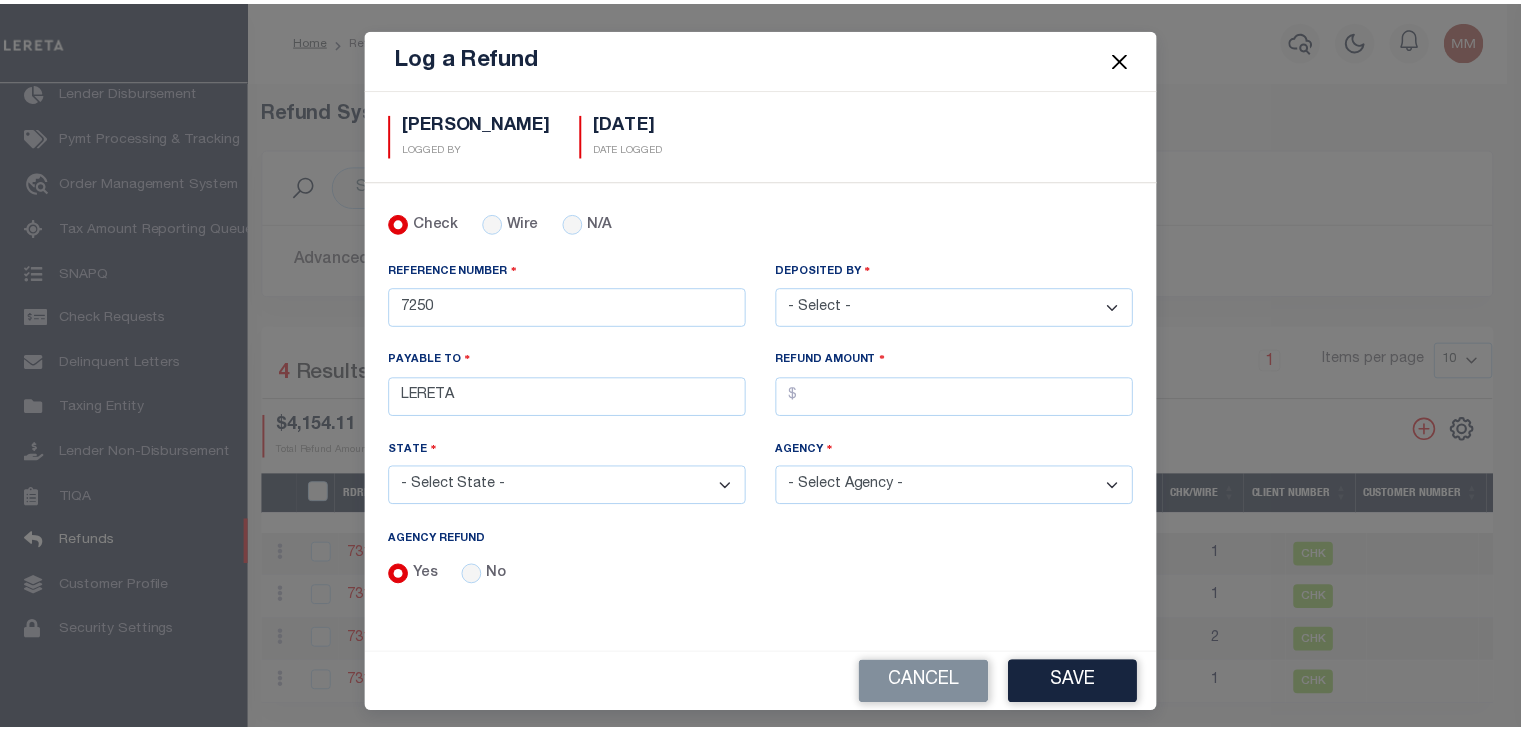 scroll, scrollTop: 6, scrollLeft: 0, axis: vertical 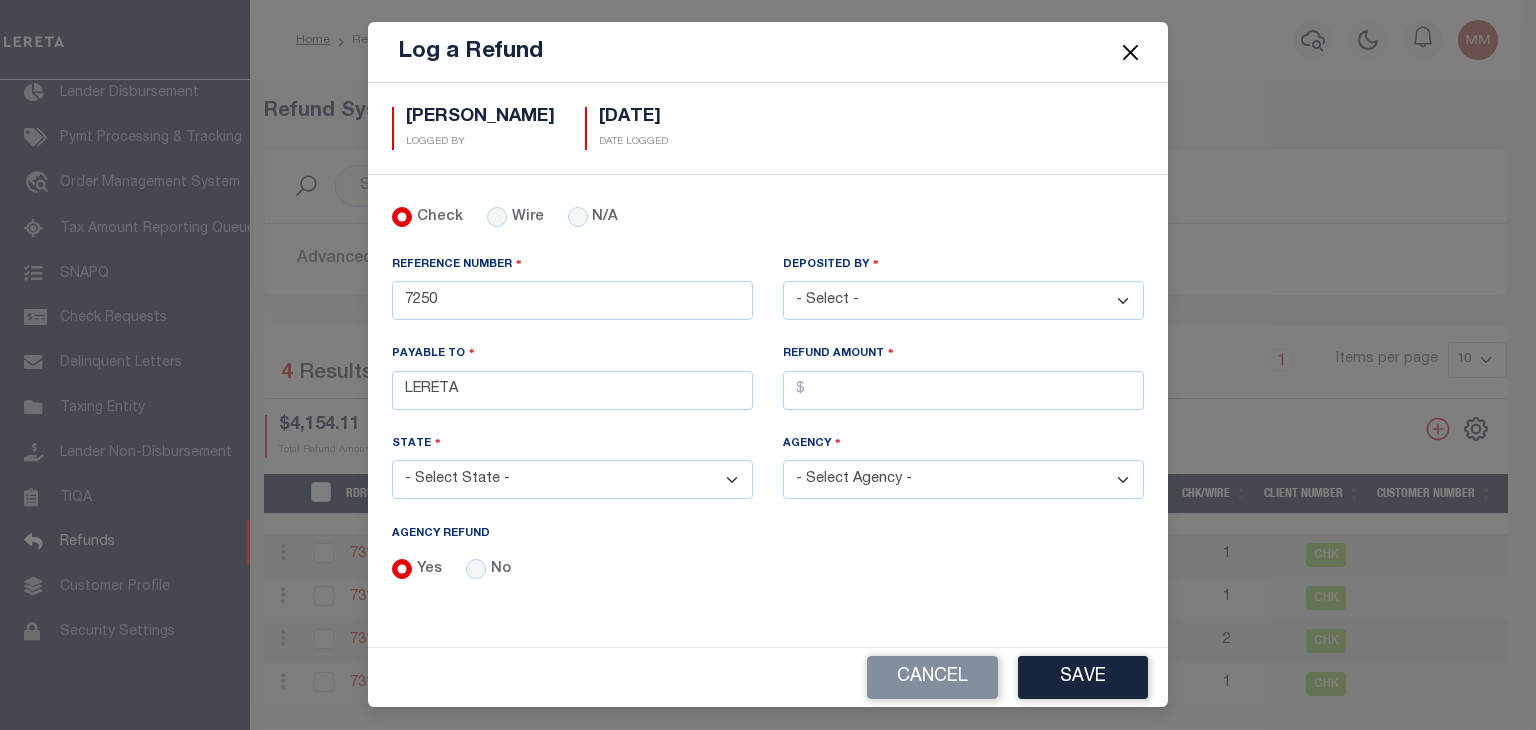 drag, startPoint x: 911, startPoint y: 292, endPoint x: 910, endPoint y: 308, distance: 16.03122 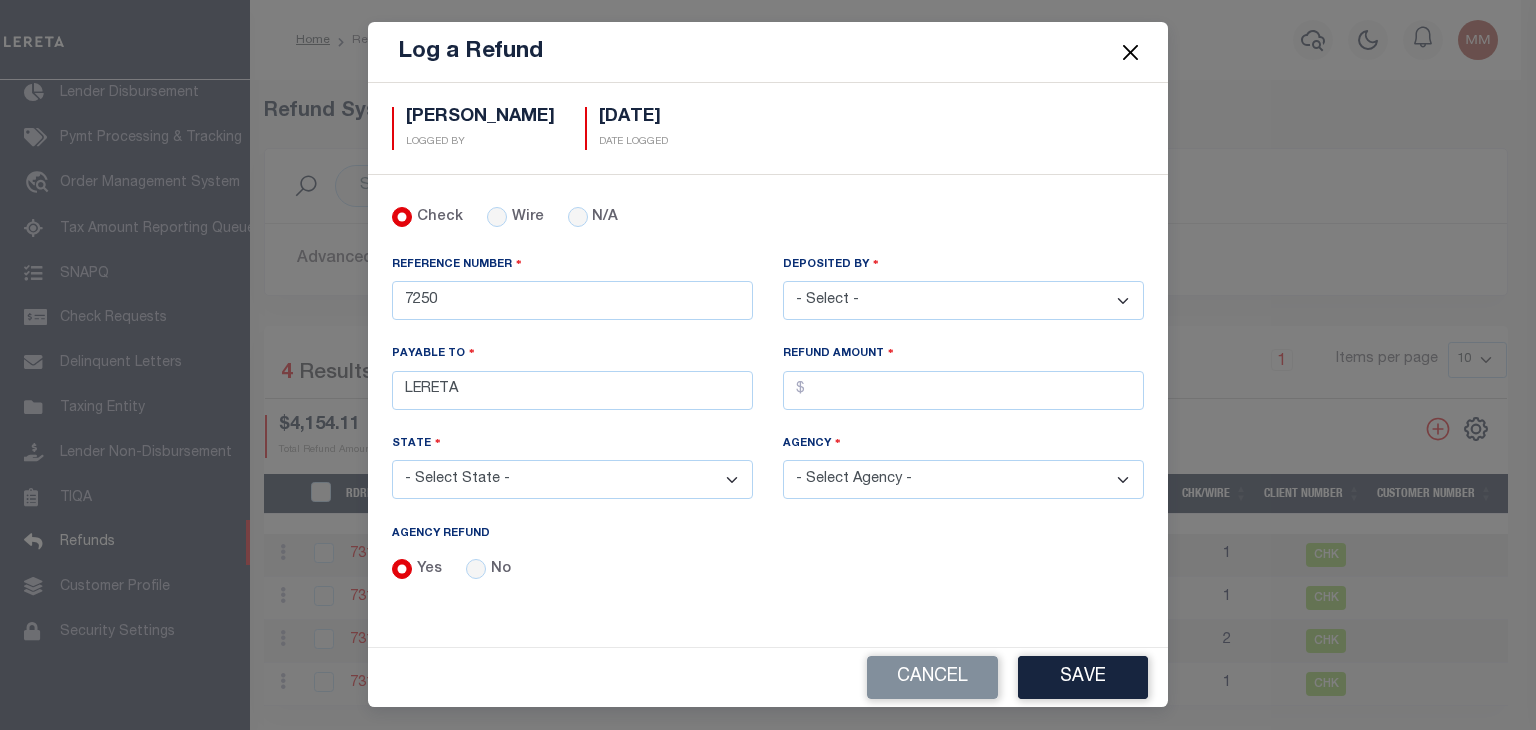 select on "[PERSON_NAME]" 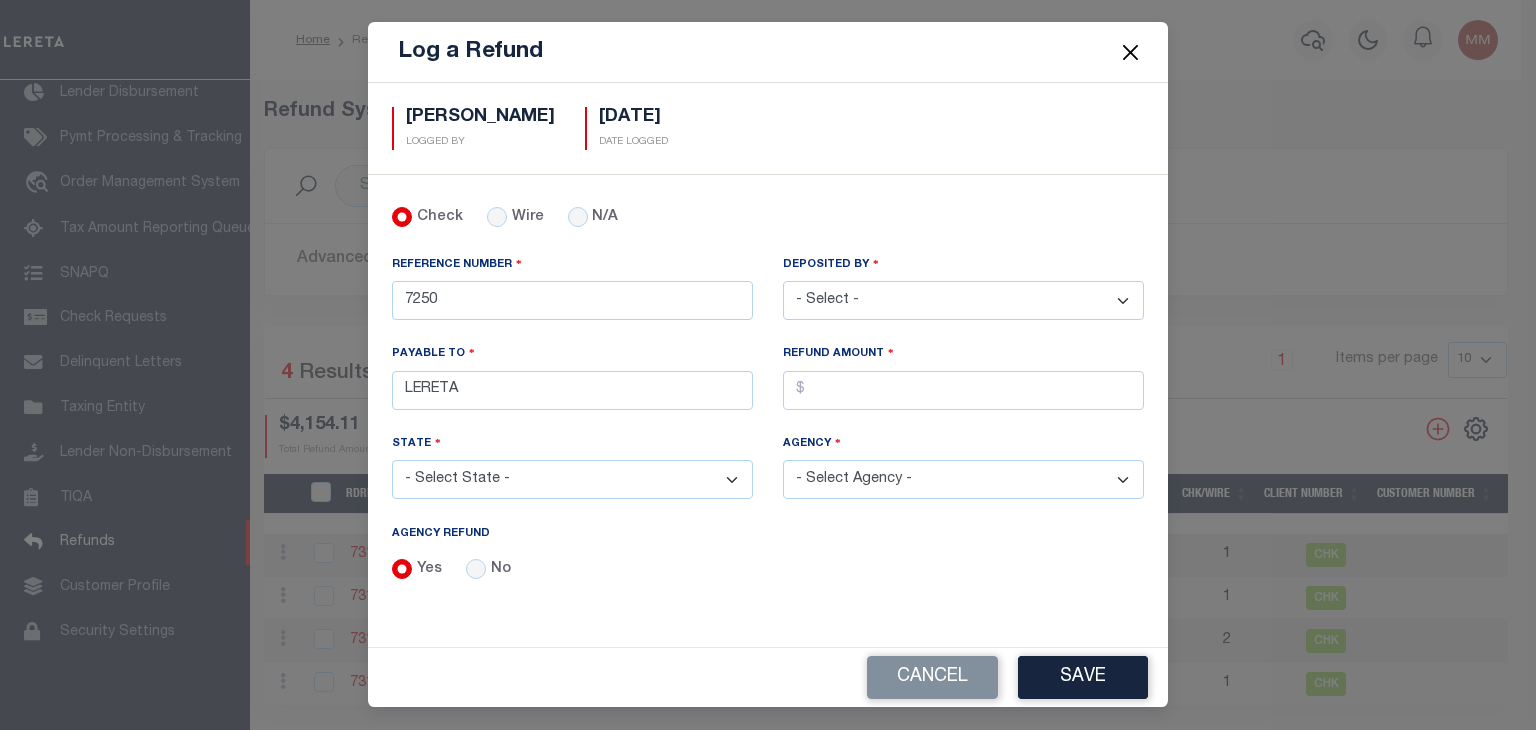 click on "- Select -
[PERSON_NAME]
[PERSON_NAME]
[PERSON_NAME]
[PERSON_NAME]
[PERSON_NAME]
[PERSON_NAME]
[PERSON_NAME], [PERSON_NAME], [PERSON_NAME], [PERSON_NAME], [PERSON_NAME], [PERSON_NAME]
[PERSON_NAME]
[PERSON_NAME]
[PERSON_NAME]
[PERSON_NAME]
[PERSON_NAME]
[PERSON_NAME], [PERSON_NAME], [PERSON_NAME] [PERSON_NAME], [PERSON_NAME]
[PERSON_NAME]
[PERSON_NAME]
[PERSON_NAME], [PERSON_NAME], [PERSON_NAME], [PERSON_NAME], [PERSON_NAME], [PERSON_NAME] [PERSON_NAME] [PERSON_NAME] [PERSON_NAME], [PERSON_NAME], [PERSON_NAME], [PERSON_NAME], [PERSON_NAME], [PERSON_NAME]
[PERSON_NAME]
[PERSON_NAME], [PERSON_NAME], [PERSON_NAME], [PERSON_NAME], [PERSON_NAME], [PERSON_NAME] [PERSON_NAME], [PERSON_NAME]
[PERSON_NAME], [PERSON_NAME], [PERSON_NAME], [PERSON_NAME], [PERSON_NAME], [PERSON_NAME], [PERSON_NAME] [PERSON_NAME], [PERSON_NAME]
[PERSON_NAME]
[PERSON_NAME]
[PERSON_NAME]
[PERSON_NAME] Jaya" at bounding box center [963, 300] 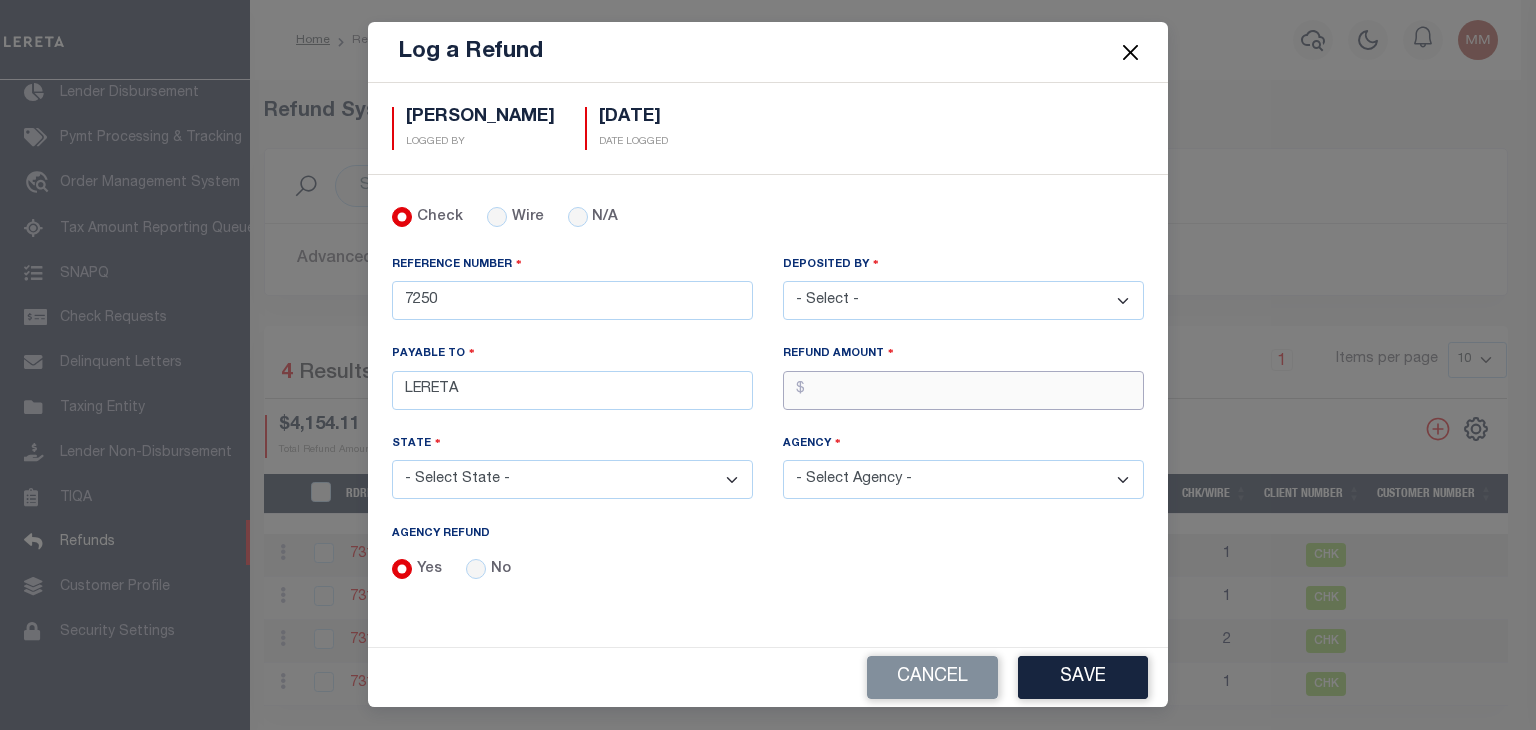click on "AGENCY REFUND" at bounding box center (963, 390) 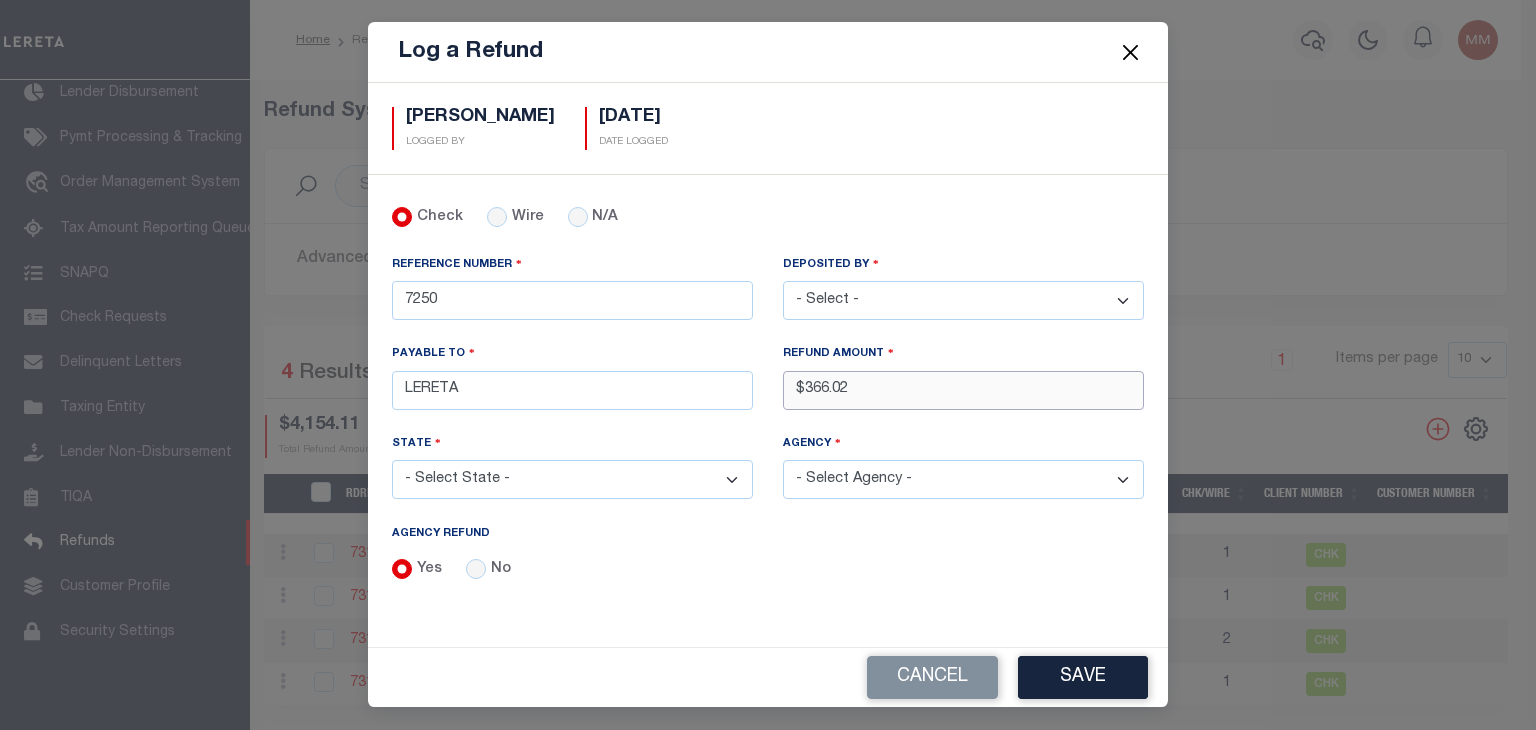 type on "$366.02" 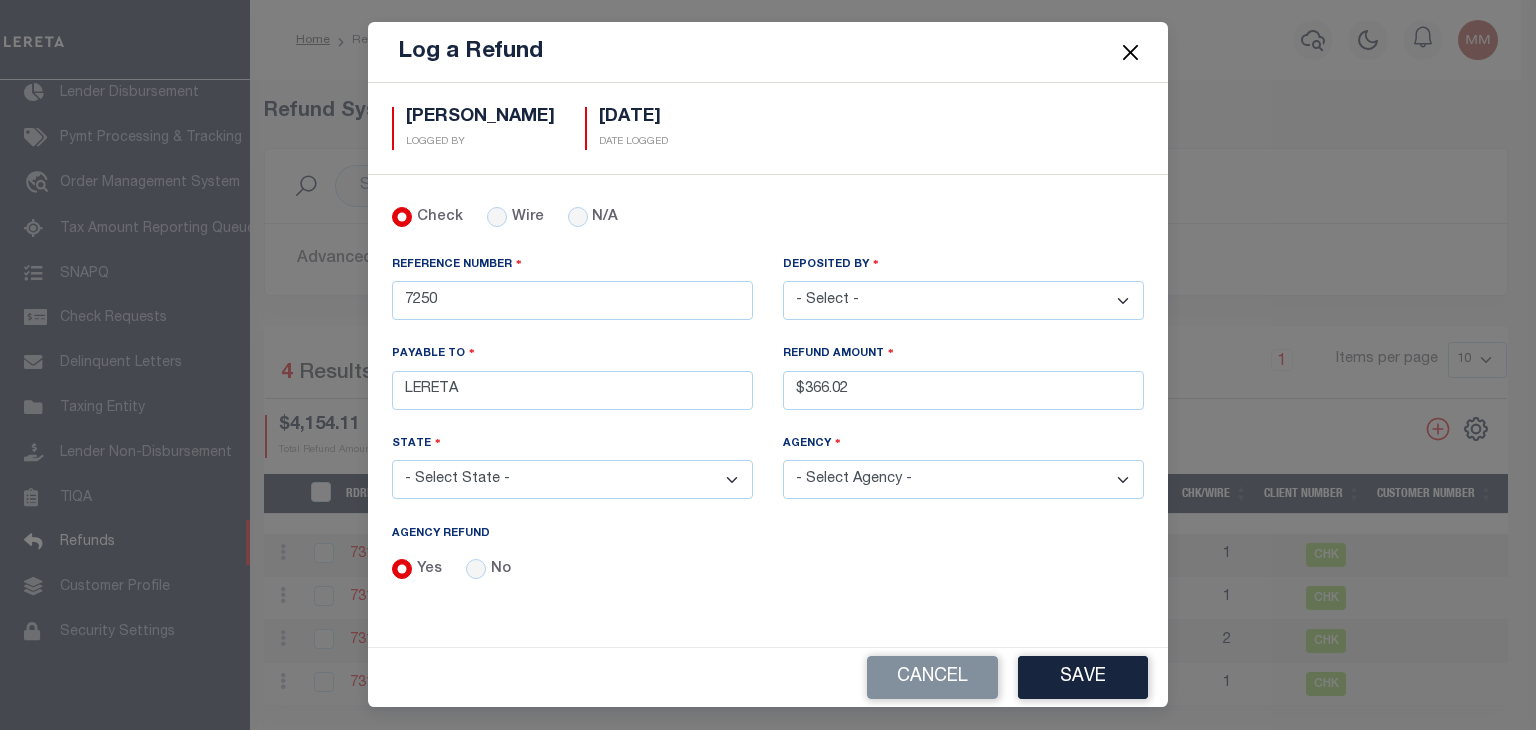 click on "- Select Agency - [PERSON_NAME][GEOGRAPHIC_DATA] IRR DIST #19            [GEOGRAPHIC_DATA] [GEOGRAPHIC_DATA]                (INACTIVE) [GEOGRAPHIC_DATA]        (INACTIVE) ALDINE ISD                           ALDINE ISD MOBILE HOMES ALIEF ISD                            [GEOGRAPHIC_DATA]                      [GEOGRAPHIC_DATA] [GEOGRAPHIC_DATA] HOMES [GEOGRAPHIC_DATA]                       [GEOGRAPHIC_DATA] MOBILE HOMES [PERSON_NAME] ISD                          [GEOGRAPHIC_DATA] ISD MOBILE HOMES ANGELINA CO CENTRAL COLLECTIONS IAA  [GEOGRAPHIC_DATA]                      [GEOGRAPHIC_DATA] MOBILE HOMES         ANTHEM MUD [GEOGRAPHIC_DATA]                       [GEOGRAPHIC_DATA] MOBILE HOMES [GEOGRAPHIC_DATA]                        [GEOGRAPHIC_DATA] MOBILE HOMES [GEOGRAPHIC_DATA]            [PERSON_NAME] CO CENTRAL COLLECTIONS     [PERSON_NAME] CO CENTRAL COLLECTIONS [PERSON_NAME][GEOGRAPHIC_DATA]                     ASHFORD COMMUNITY ASSOCIATION, INC. ASPERMONT ISD             (INACTIVE) ASPERMONT ISD MOBILE HOMES  INACTIVE ATASCOCITA CIA CNP UD" at bounding box center (963, 479) 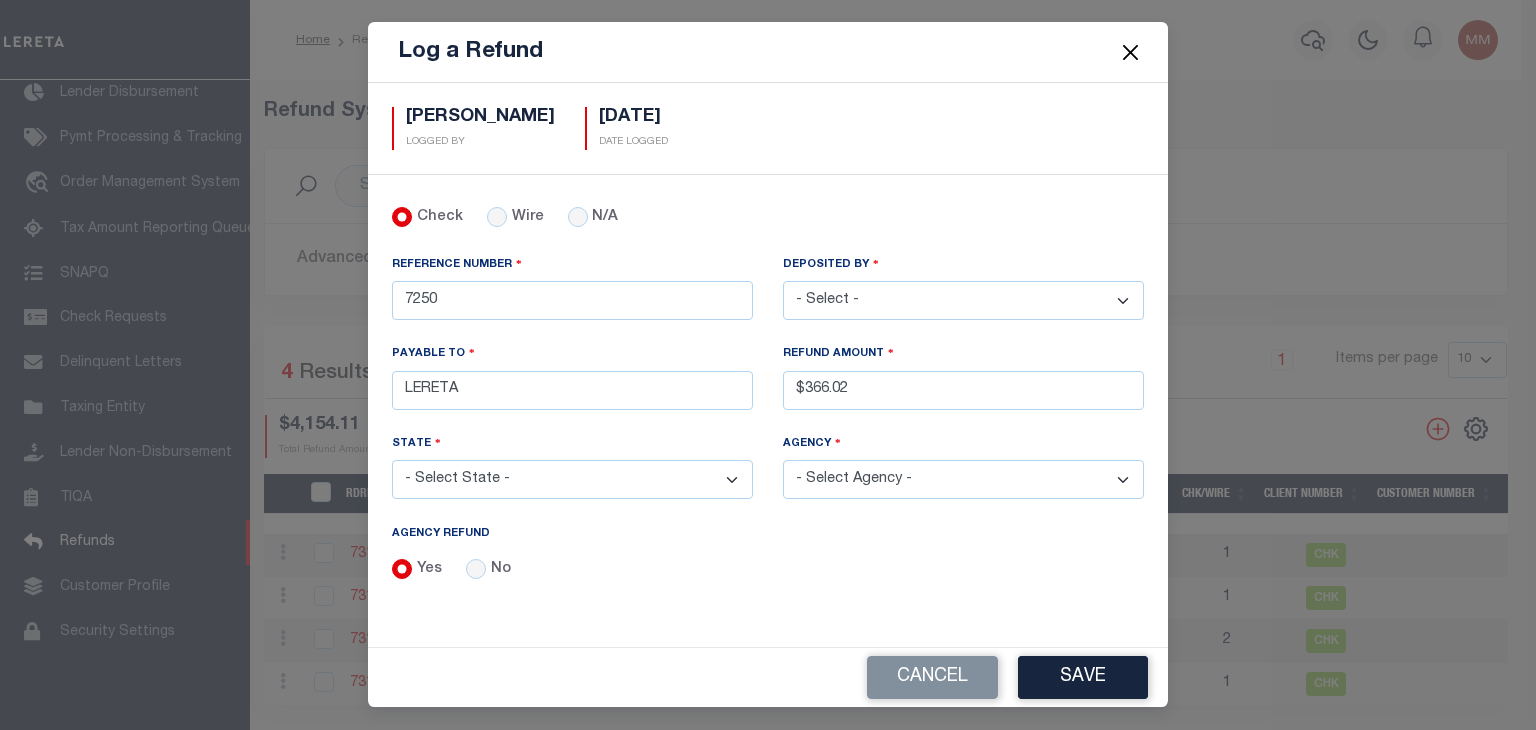 select on "4822500000" 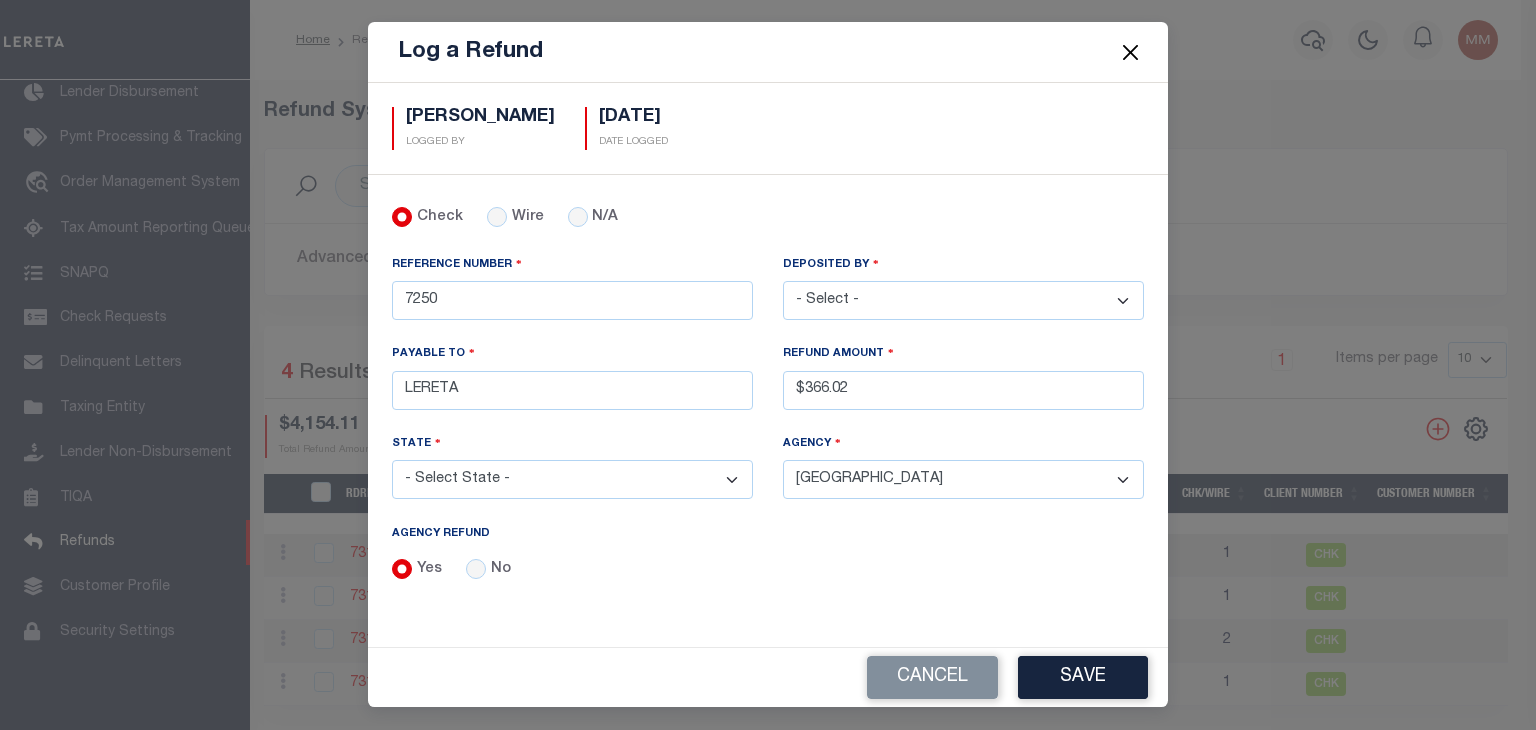 click on "- Select Agency - [PERSON_NAME][GEOGRAPHIC_DATA] IRR DIST #19            [GEOGRAPHIC_DATA] [GEOGRAPHIC_DATA]                (INACTIVE) [GEOGRAPHIC_DATA]        (INACTIVE) ALDINE ISD                           ALDINE ISD MOBILE HOMES ALIEF ISD                            [GEOGRAPHIC_DATA]                      [GEOGRAPHIC_DATA] [GEOGRAPHIC_DATA] HOMES [GEOGRAPHIC_DATA]                       [GEOGRAPHIC_DATA] MOBILE HOMES [PERSON_NAME] ISD                          [GEOGRAPHIC_DATA] ISD MOBILE HOMES ANGELINA CO CENTRAL COLLECTIONS IAA  [GEOGRAPHIC_DATA]                      [GEOGRAPHIC_DATA] MOBILE HOMES         ANTHEM MUD [GEOGRAPHIC_DATA]                       [GEOGRAPHIC_DATA] MOBILE HOMES [GEOGRAPHIC_DATA]                        [GEOGRAPHIC_DATA] MOBILE HOMES [GEOGRAPHIC_DATA]            [PERSON_NAME] CO CENTRAL COLLECTIONS     [PERSON_NAME] CO CENTRAL COLLECTIONS [PERSON_NAME][GEOGRAPHIC_DATA]                     ASHFORD COMMUNITY ASSOCIATION, INC. ASPERMONT ISD             (INACTIVE) ASPERMONT ISD MOBILE HOMES  INACTIVE ATASCOCITA CIA CNP UD" at bounding box center (963, 479) 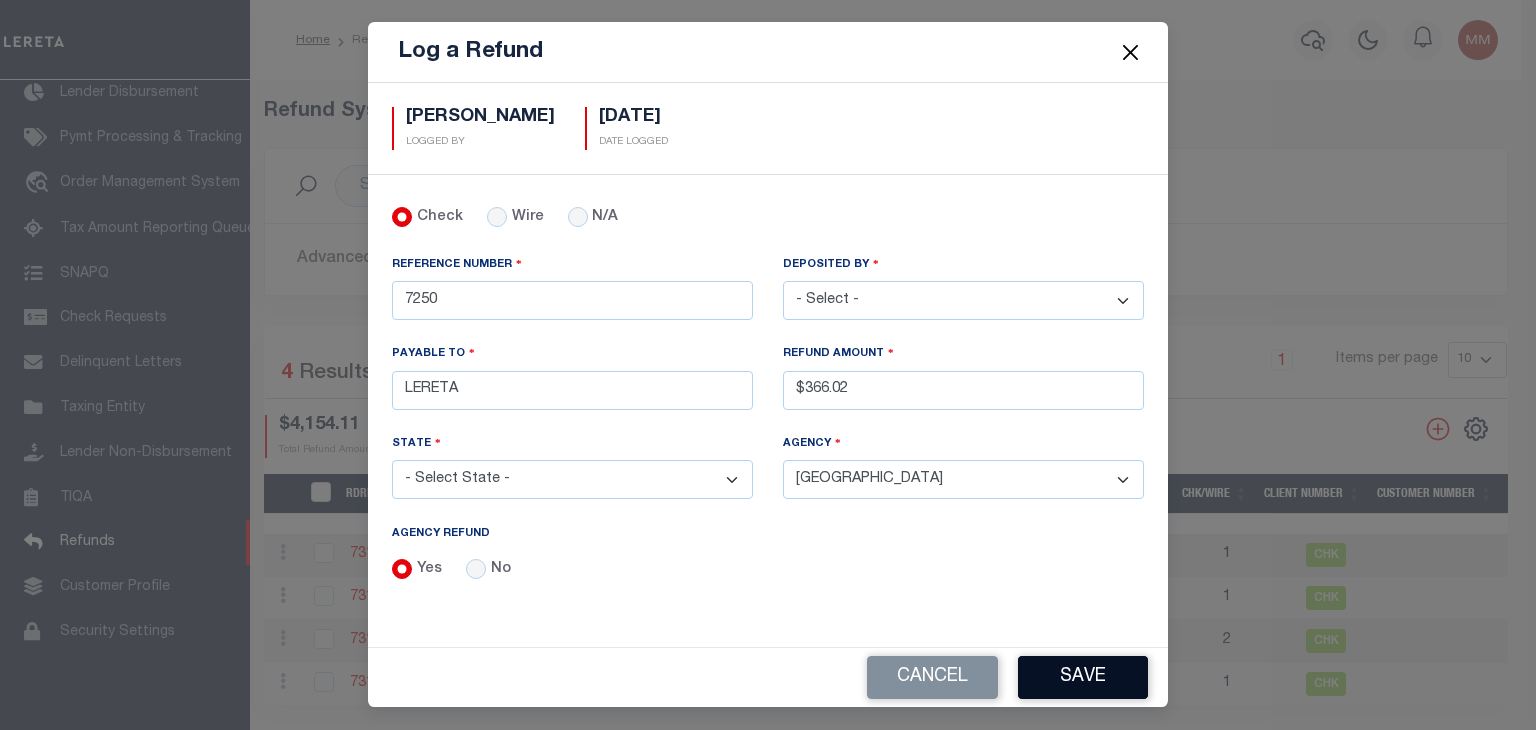 click on "Save" at bounding box center (1083, 677) 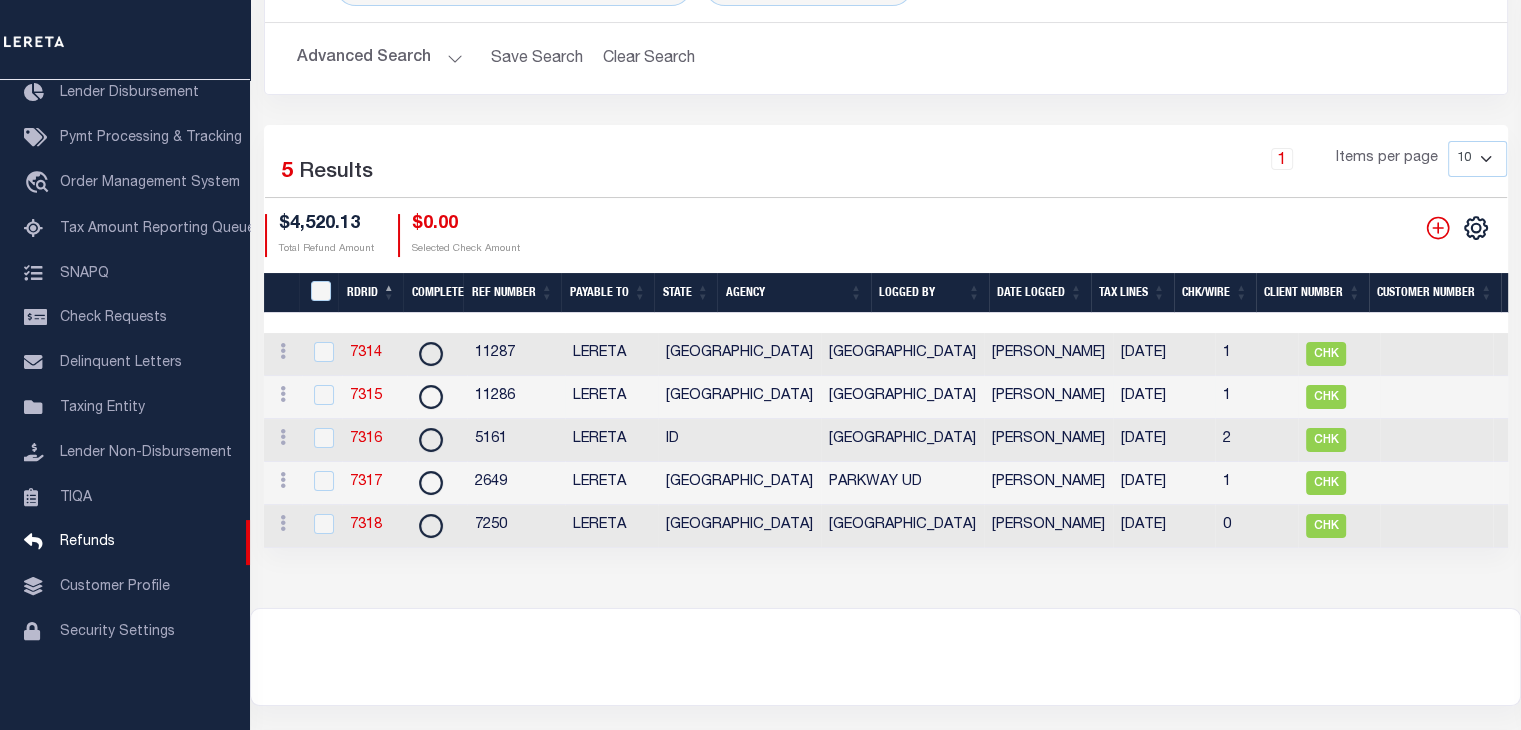 scroll, scrollTop: 340, scrollLeft: 0, axis: vertical 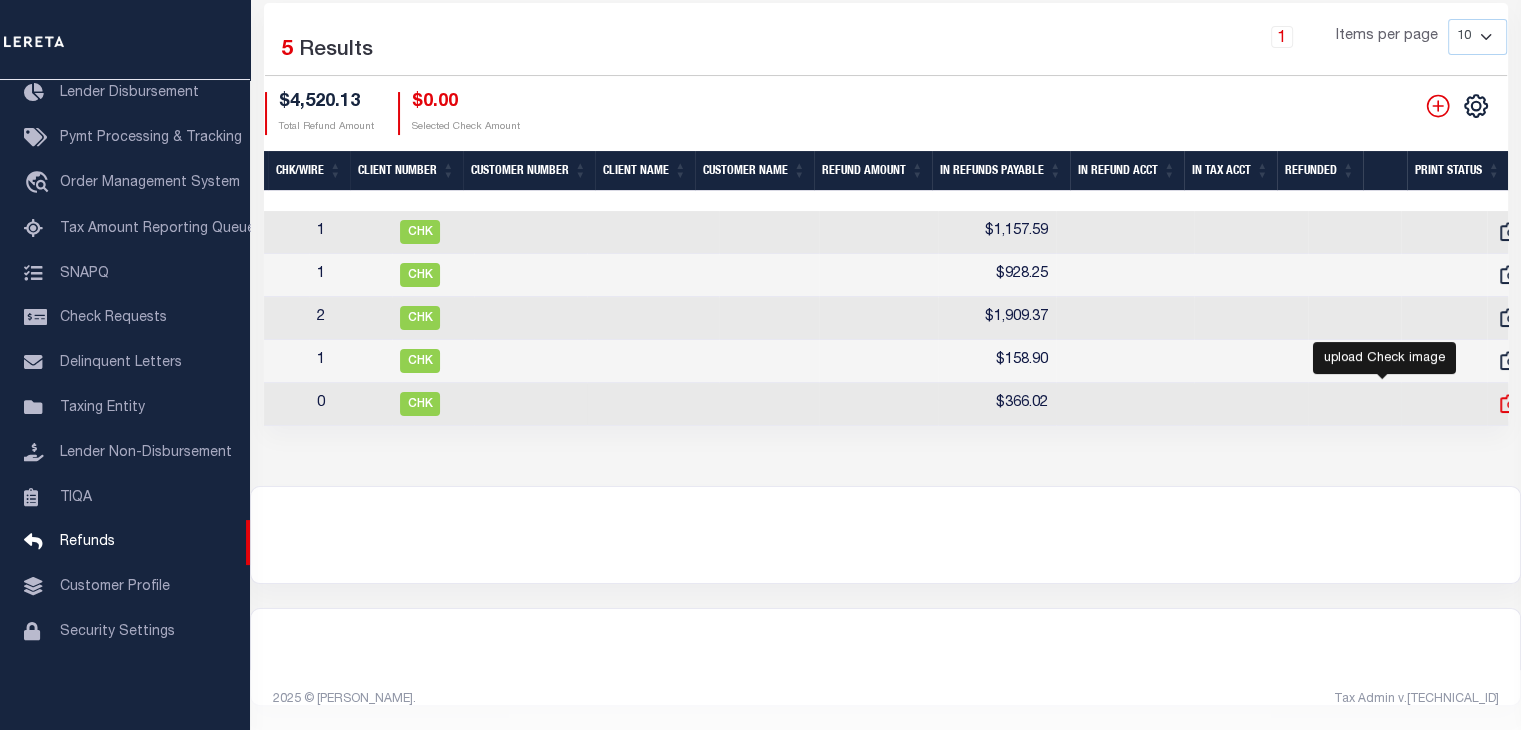 click 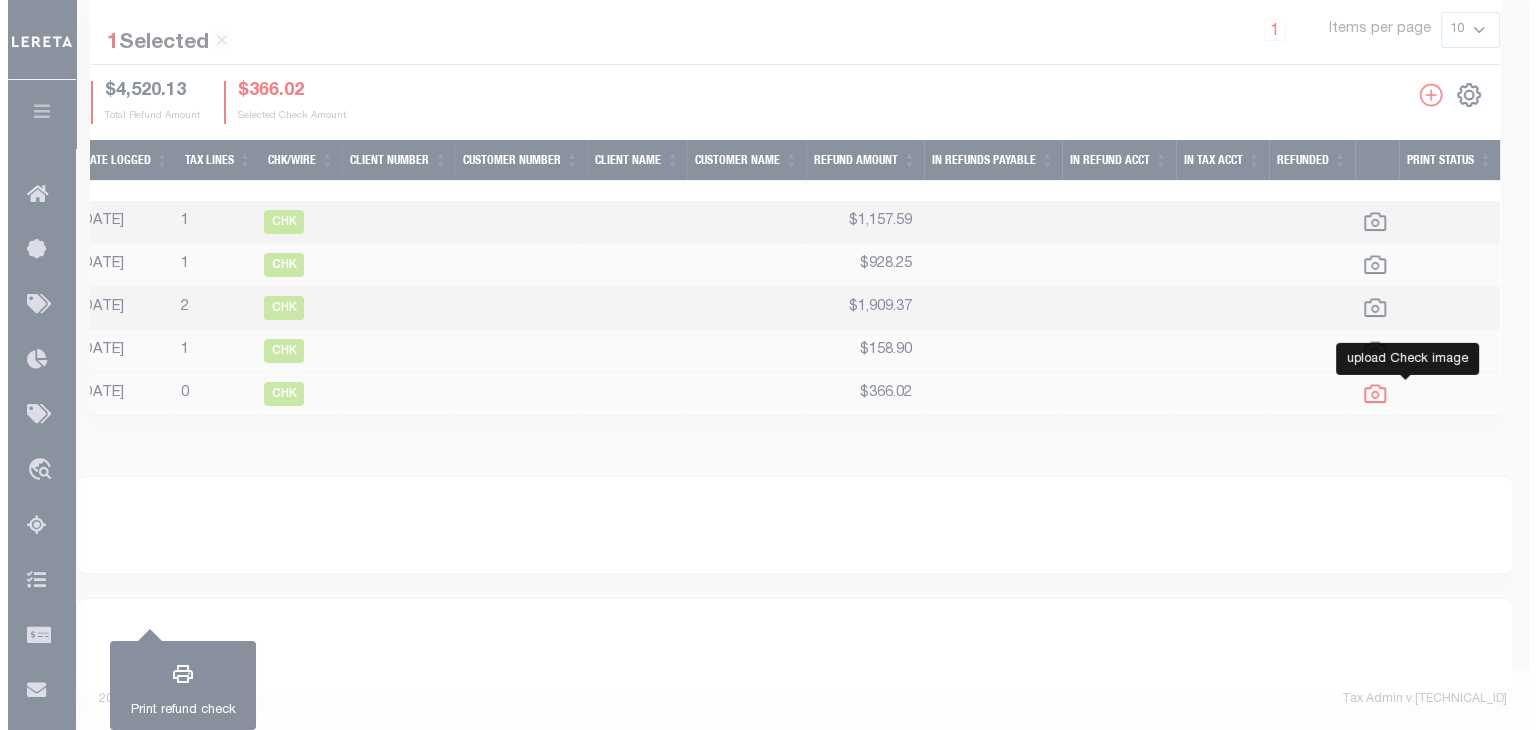 scroll, scrollTop: 336, scrollLeft: 0, axis: vertical 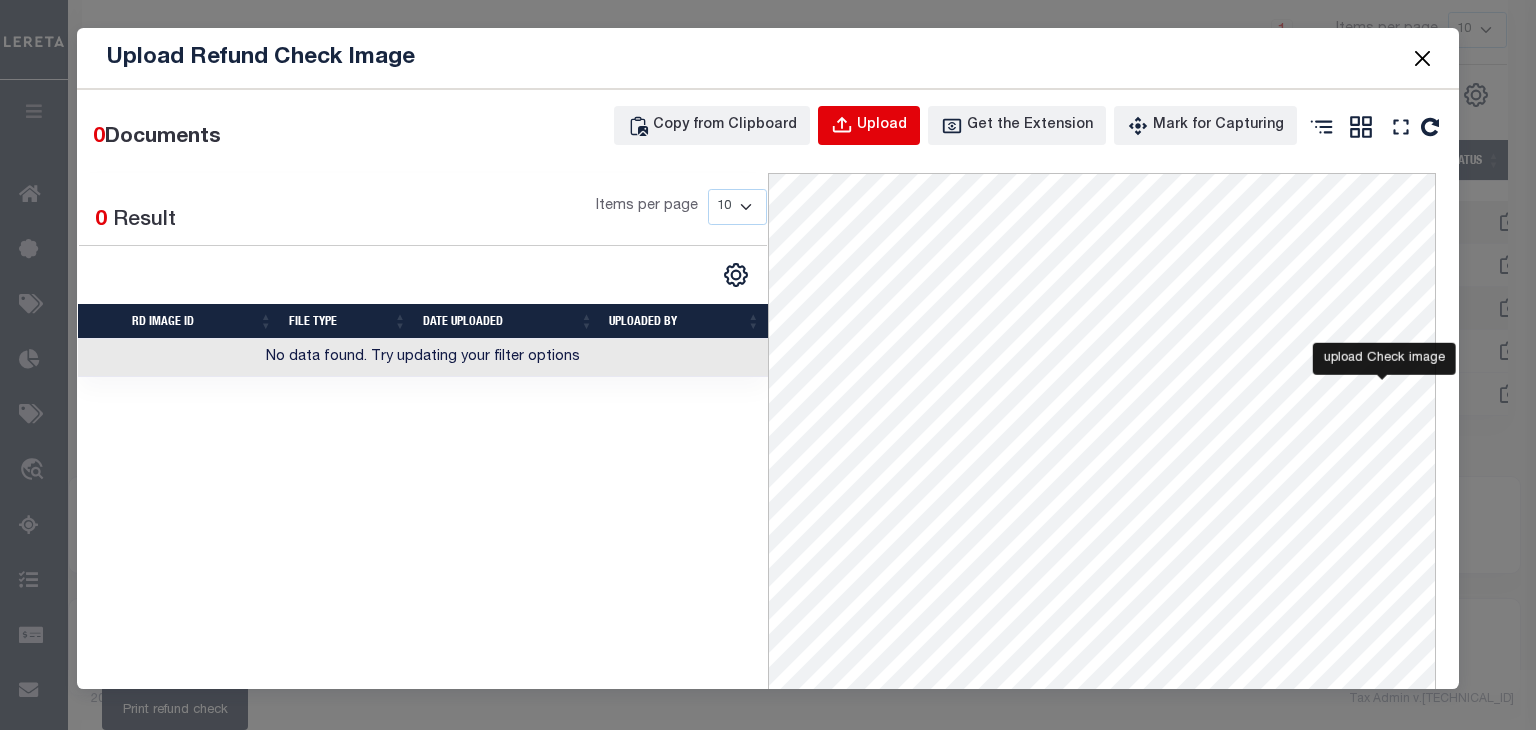 drag, startPoint x: 896, startPoint y: 125, endPoint x: 24, endPoint y: 212, distance: 876.3293 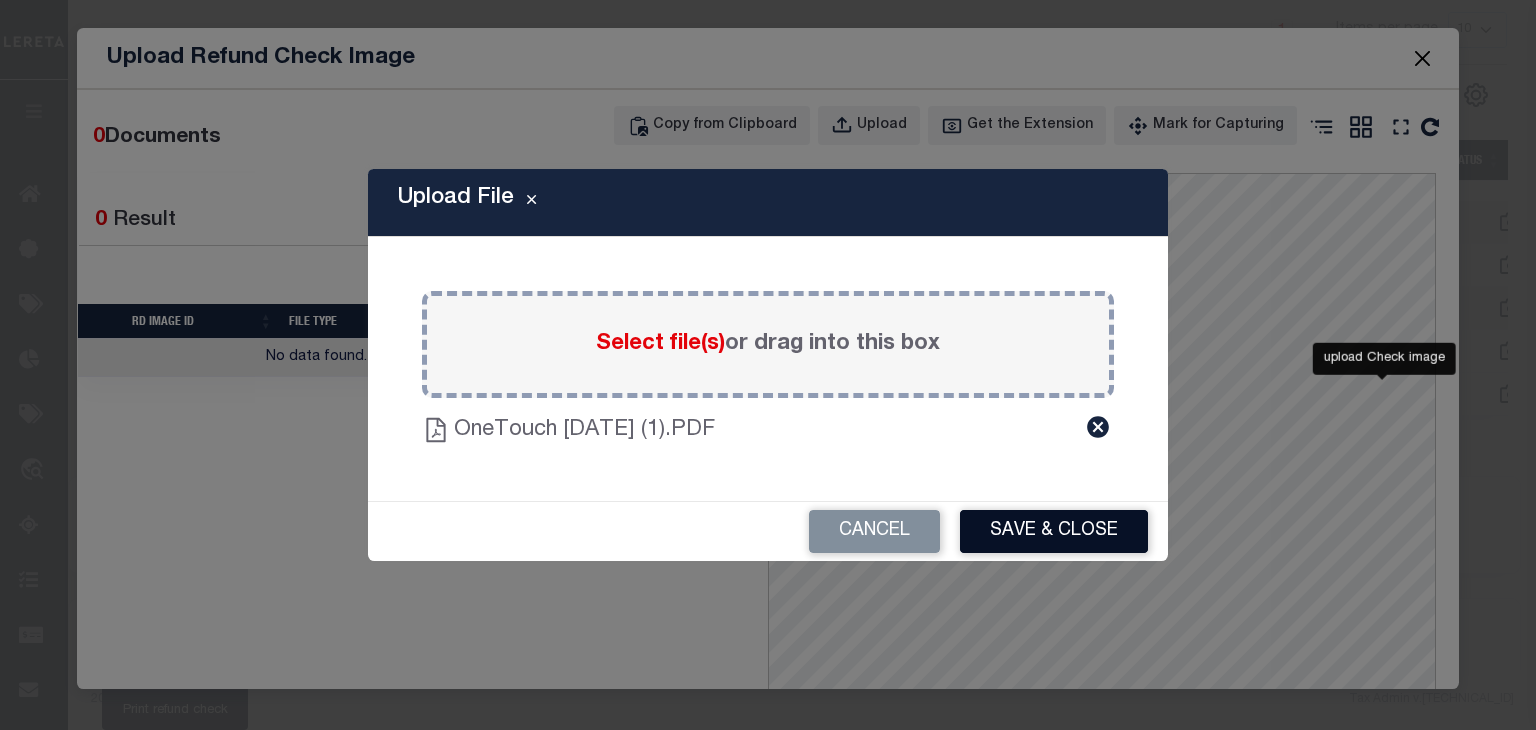 click on "Save & Close" at bounding box center (1054, 531) 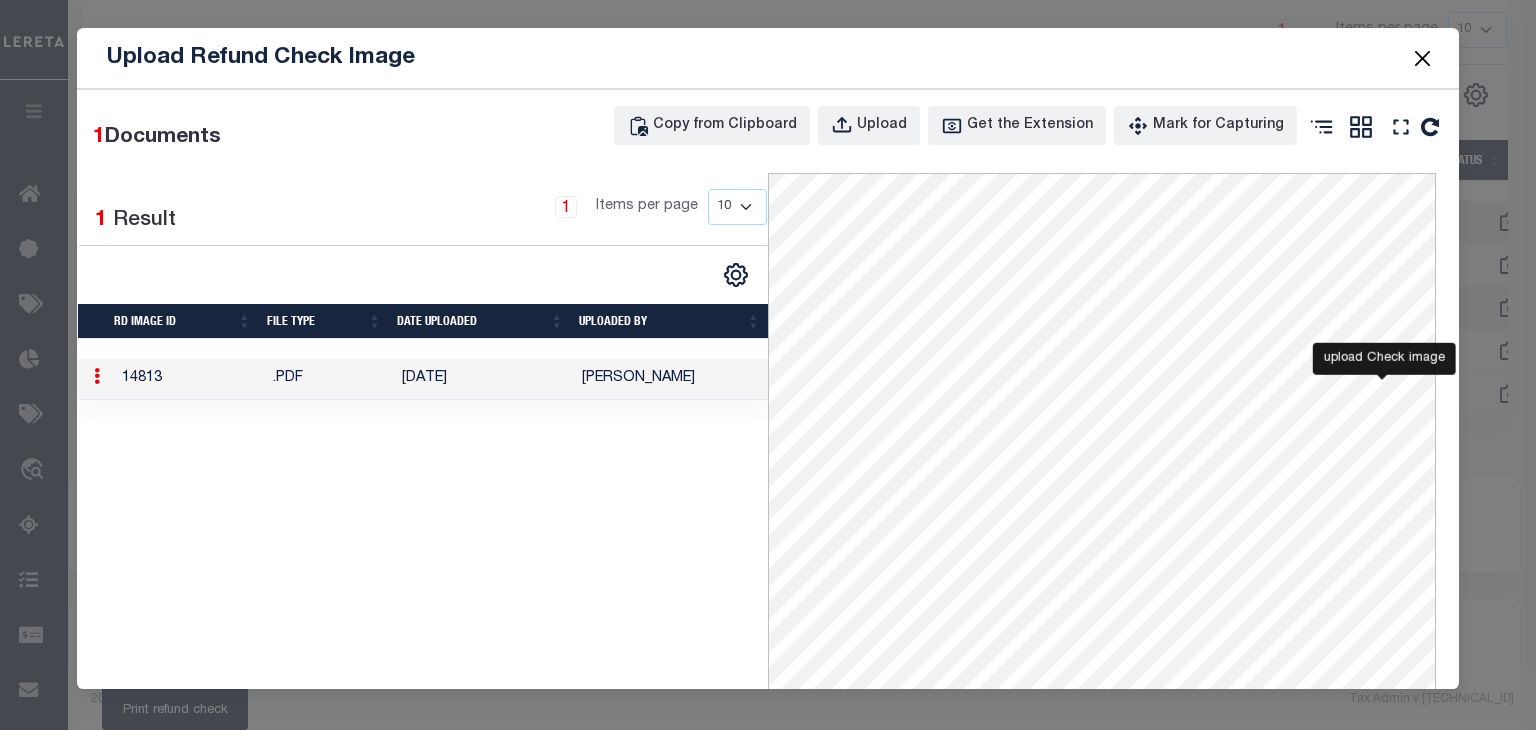click at bounding box center (1422, 58) 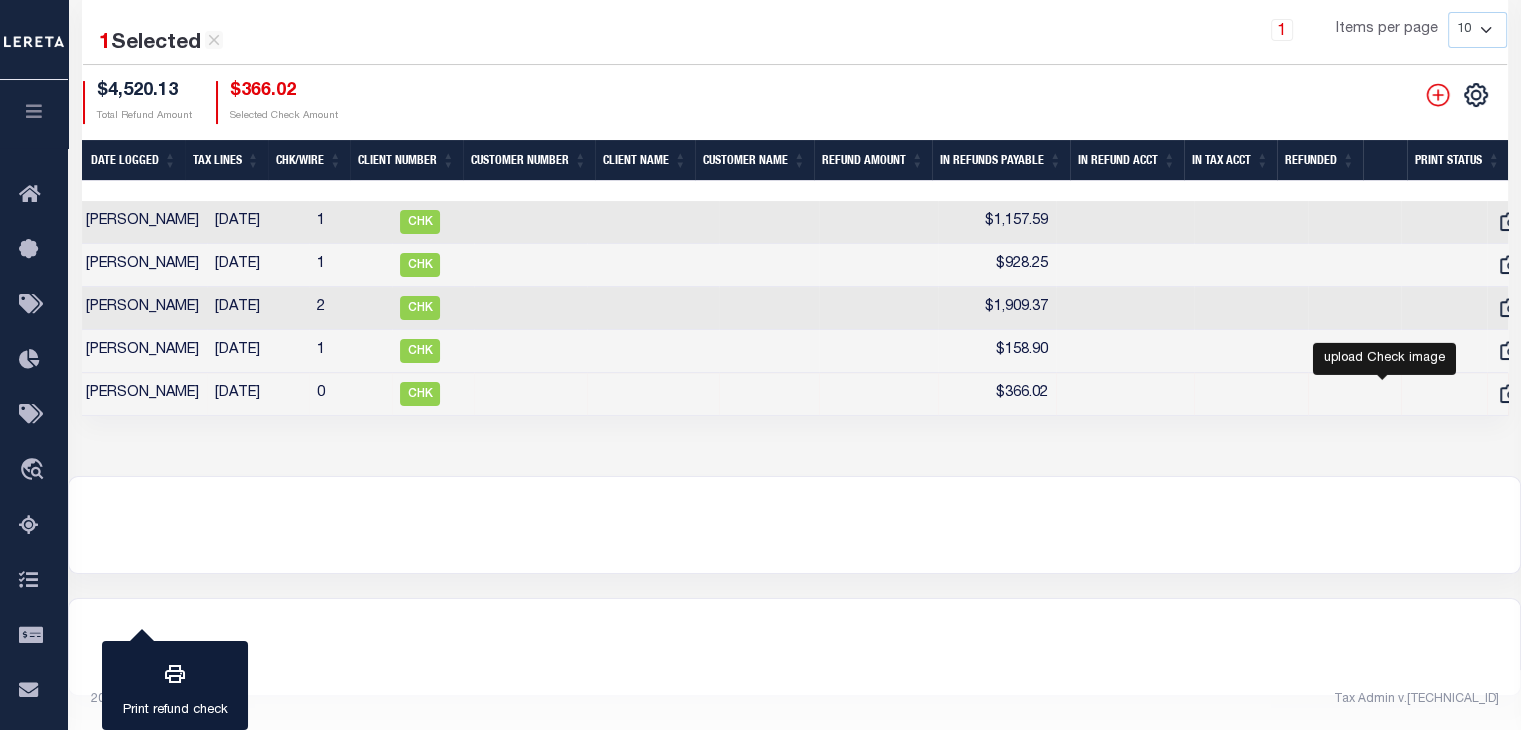 scroll, scrollTop: 0, scrollLeft: 425, axis: horizontal 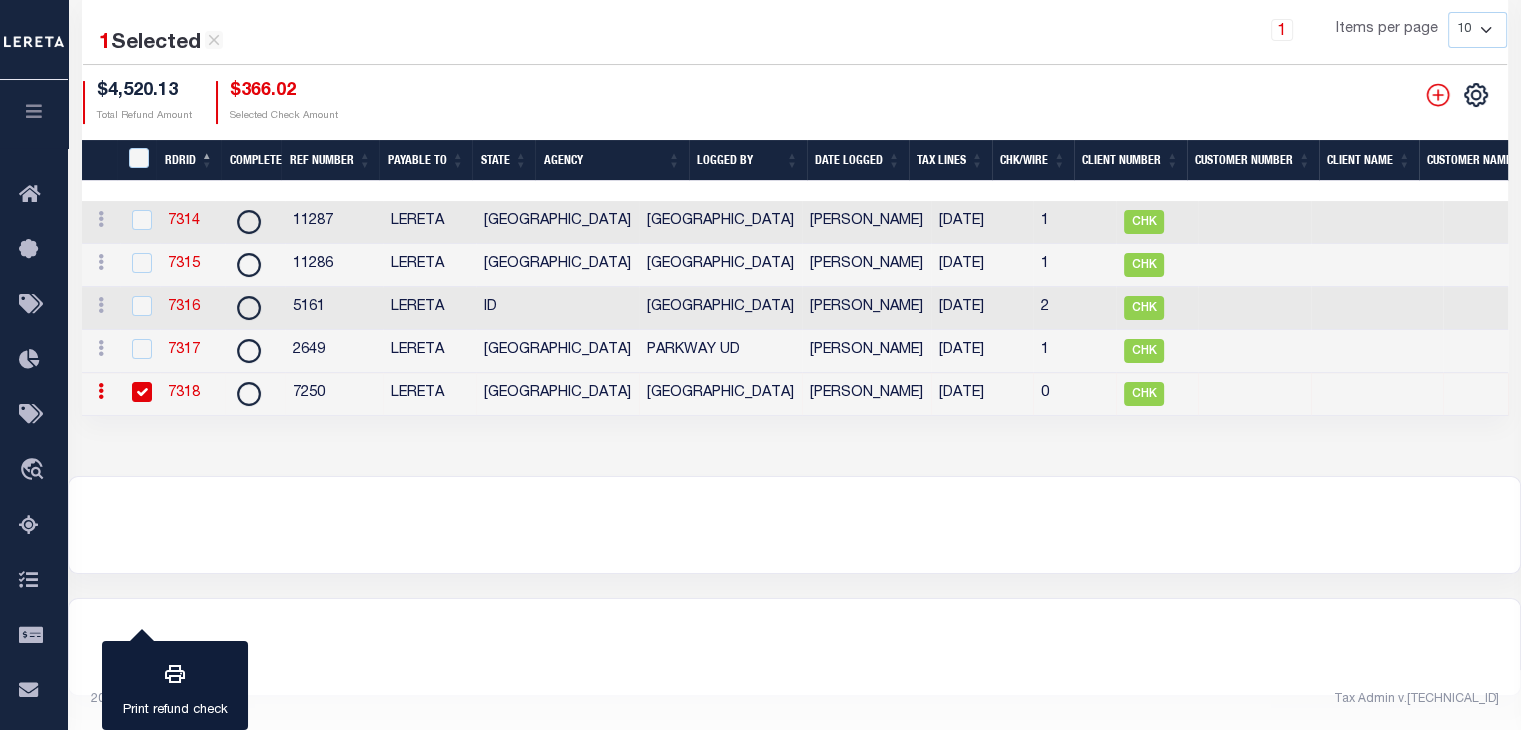 click on "7318" at bounding box center (184, 393) 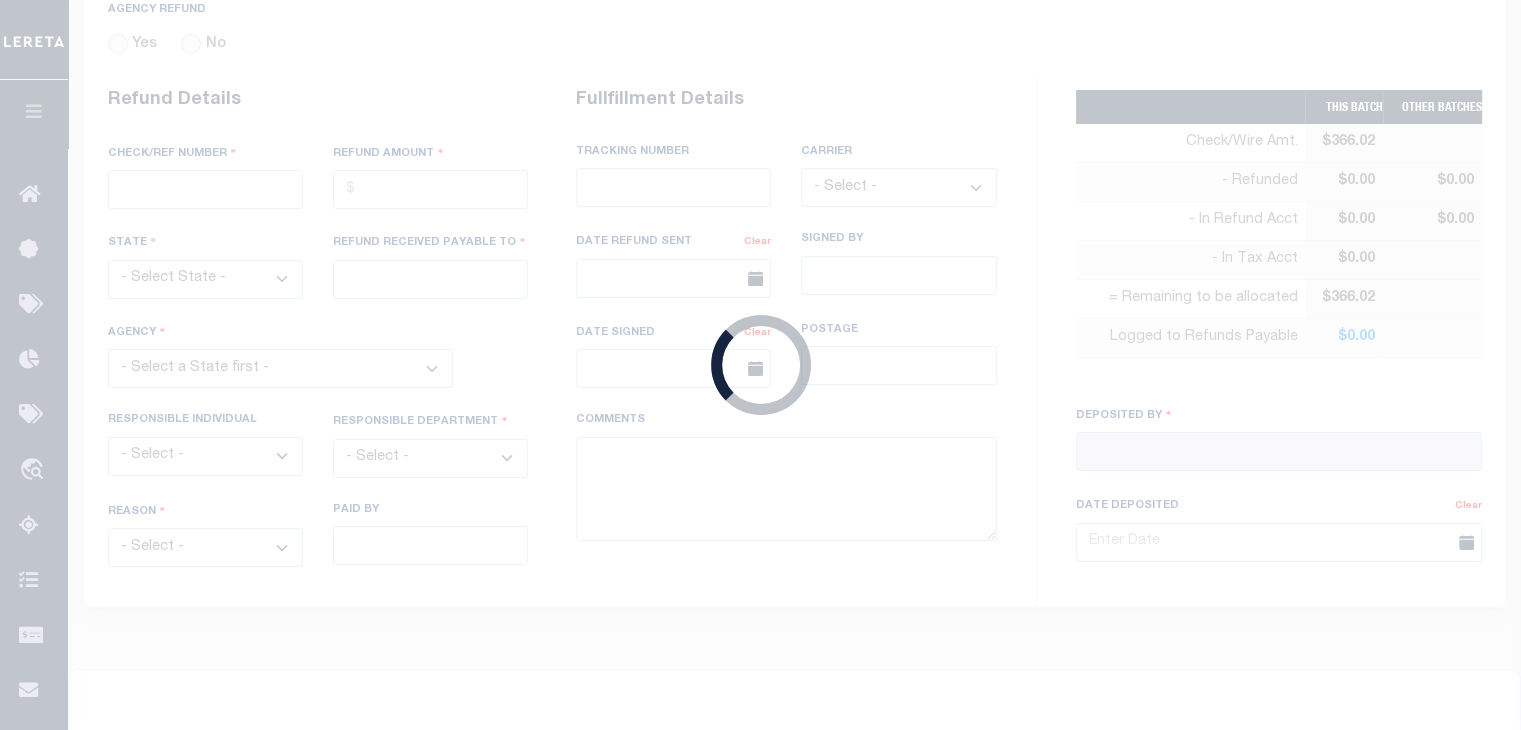 radio on "true" 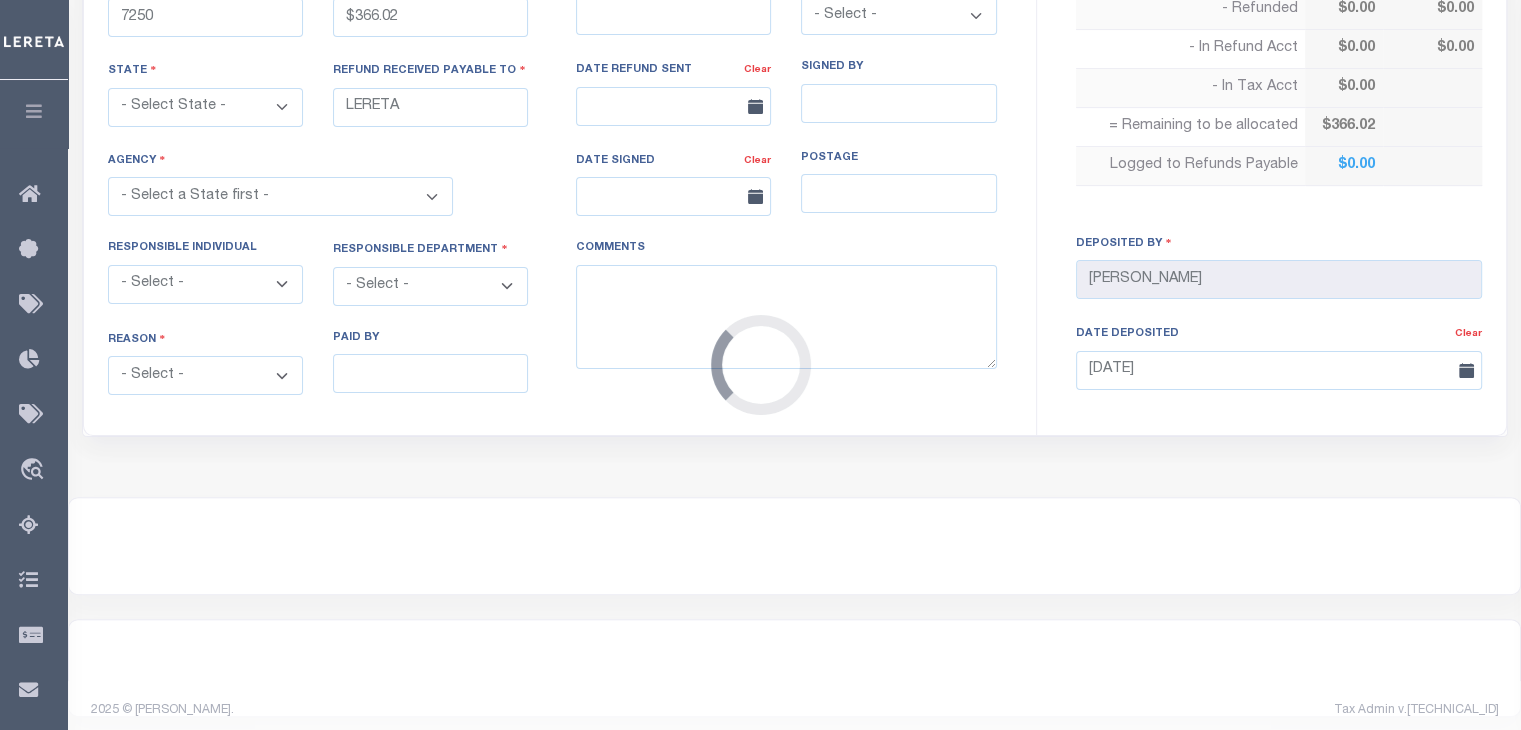 select on "4822500000" 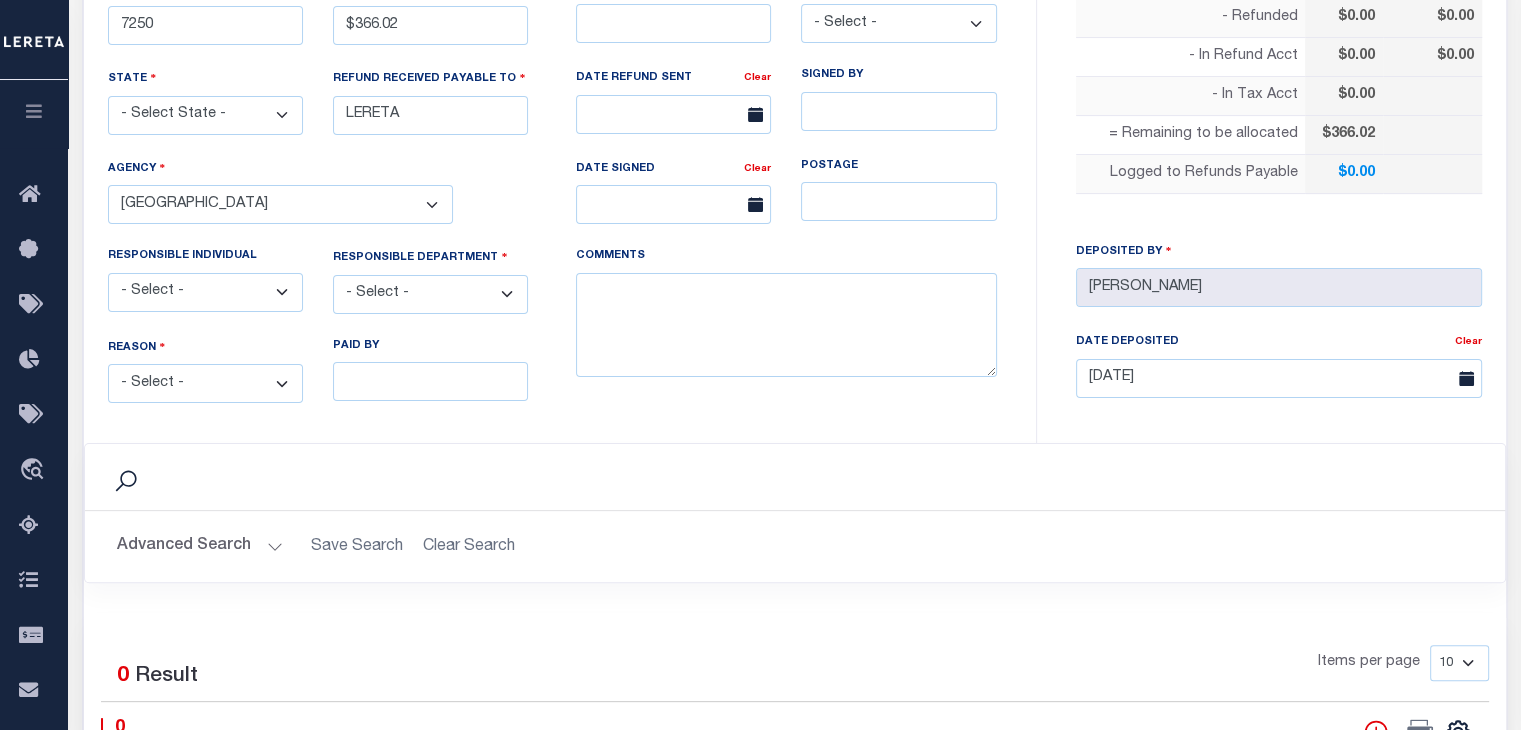 click on "- Select -
Change In Value
Discount Applied
Duplicate Payment
Exemption Applied
Keying Error
Other
Overpayment
Paid Incorrect Parcel
Partial Payment
Unknown" at bounding box center [205, 383] 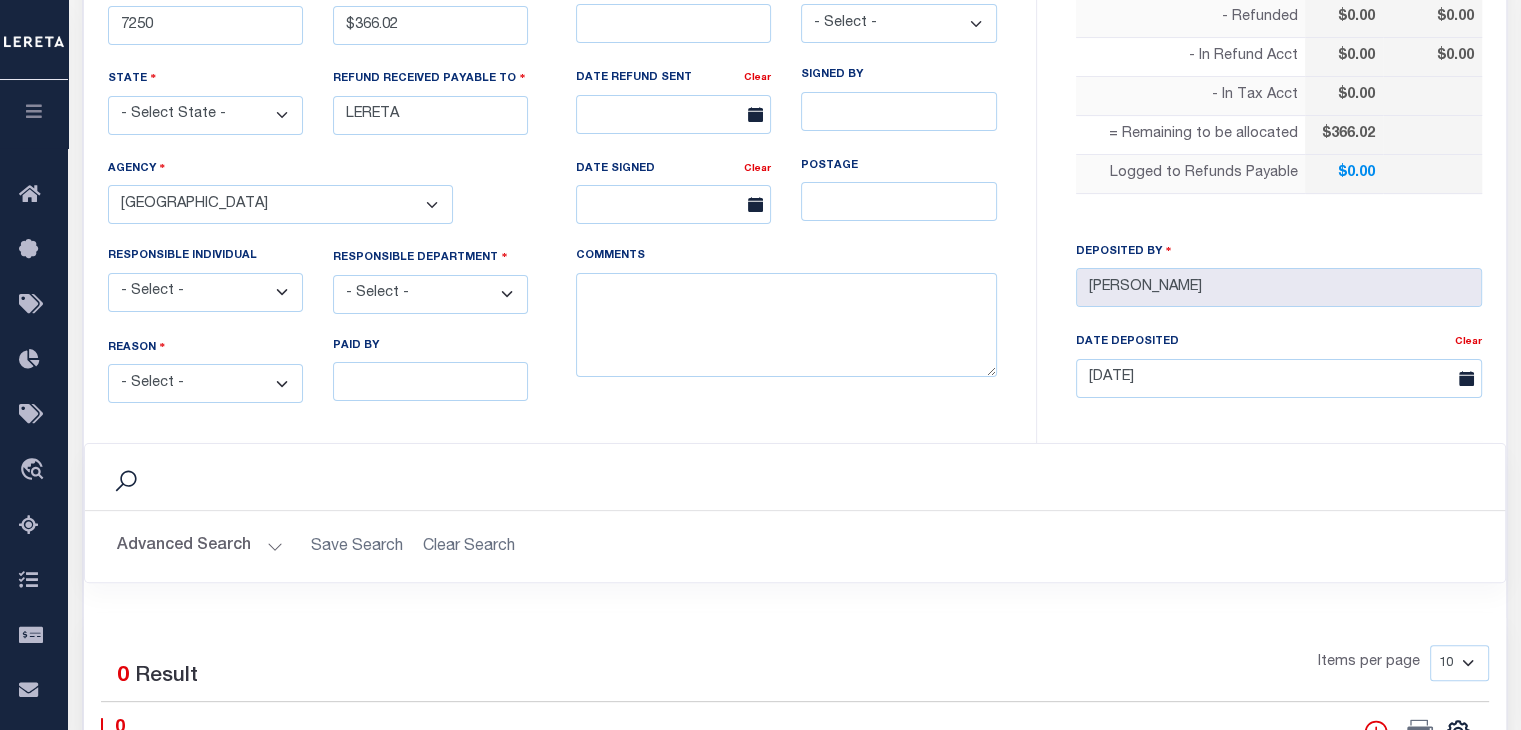 select on "OVP" 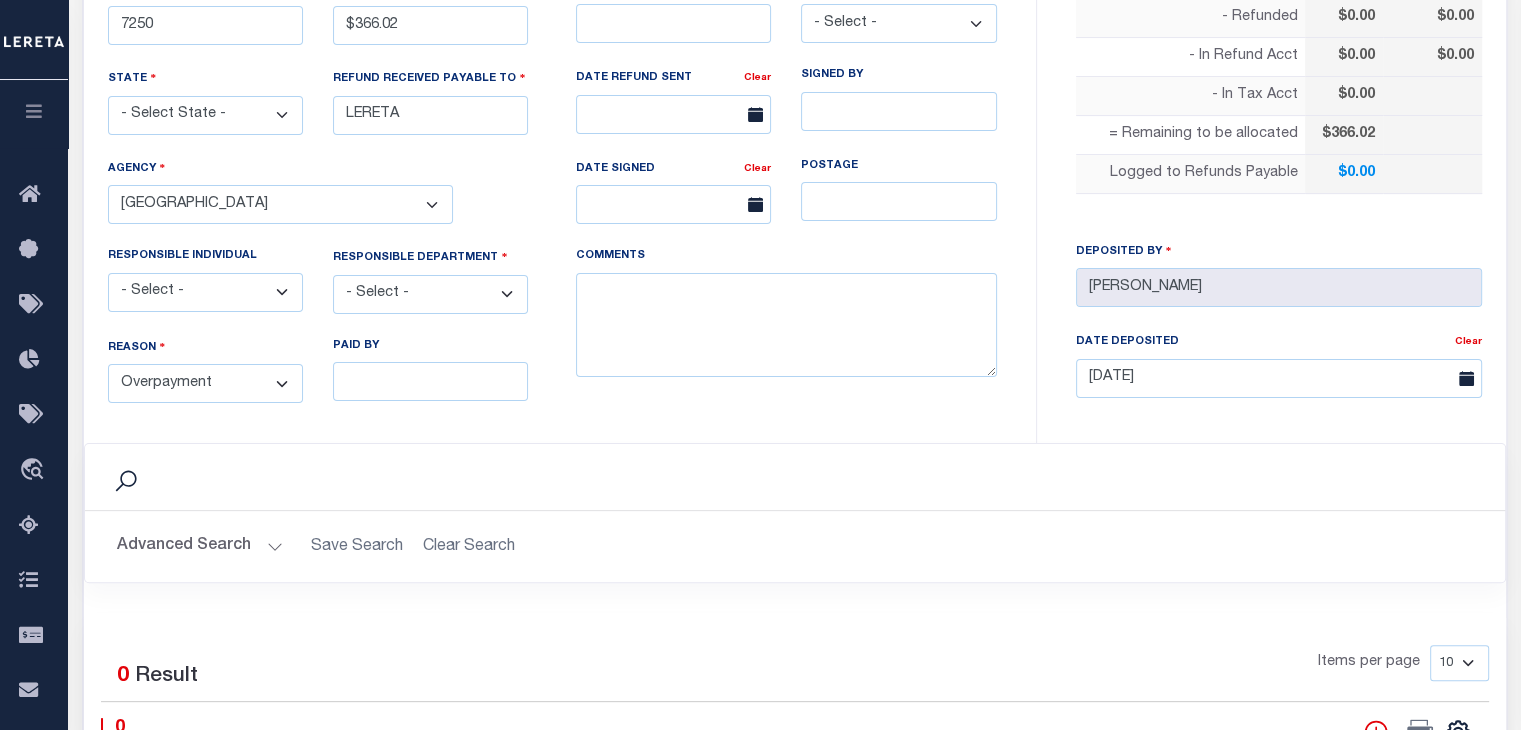 click on "- Select -
Change In Value
Discount Applied
Duplicate Payment
Exemption Applied
Keying Error
Other
Overpayment
Paid Incorrect Parcel
Partial Payment
Unknown" at bounding box center [205, 383] 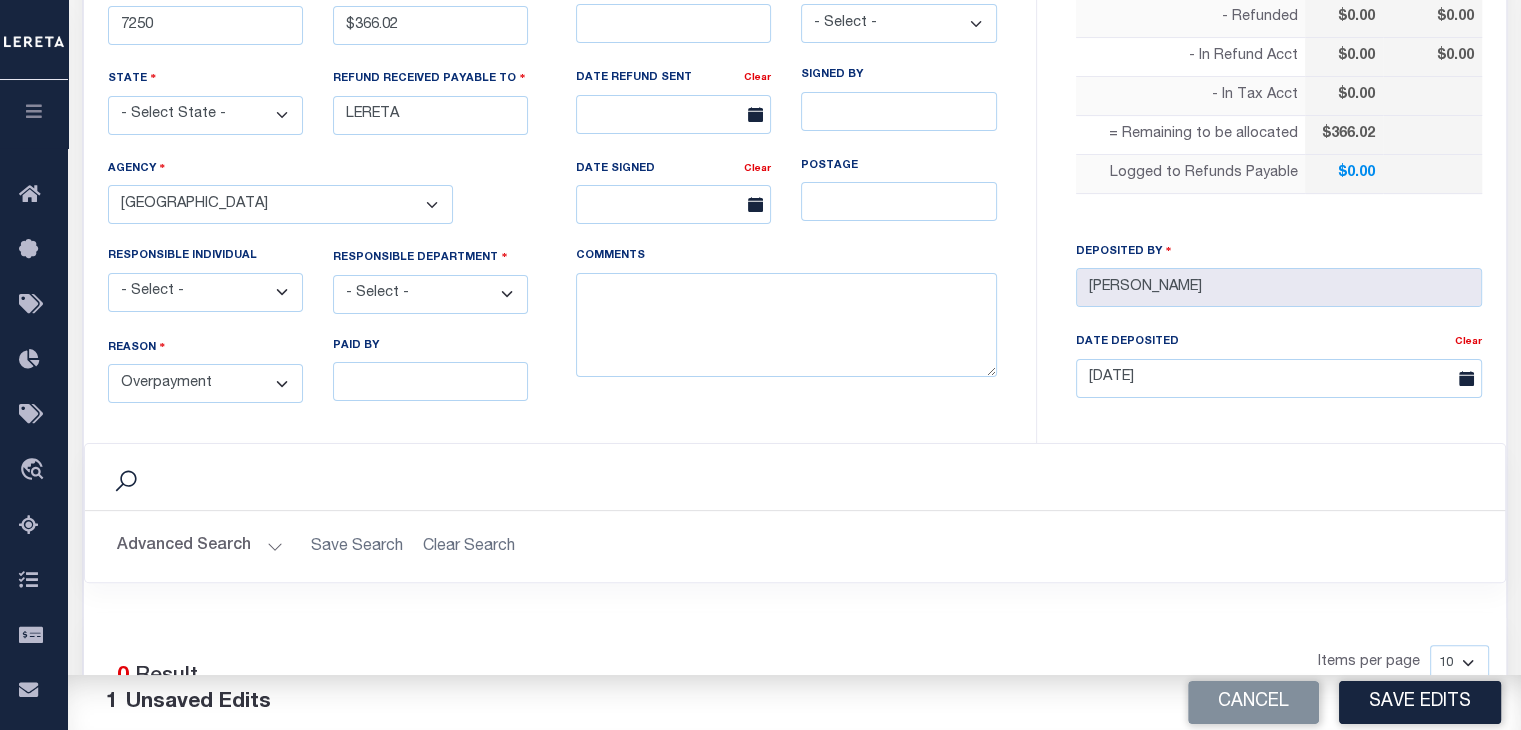 click on "- Select -
3rd Party
Accounting
AI
Collector
Customer
Customer Service
FactR
JAXTAX
Knowledge Splice
Locate
Other
Outside
Redemptions
Setup
TaxOps
Technology
TES" at bounding box center (430, 294) 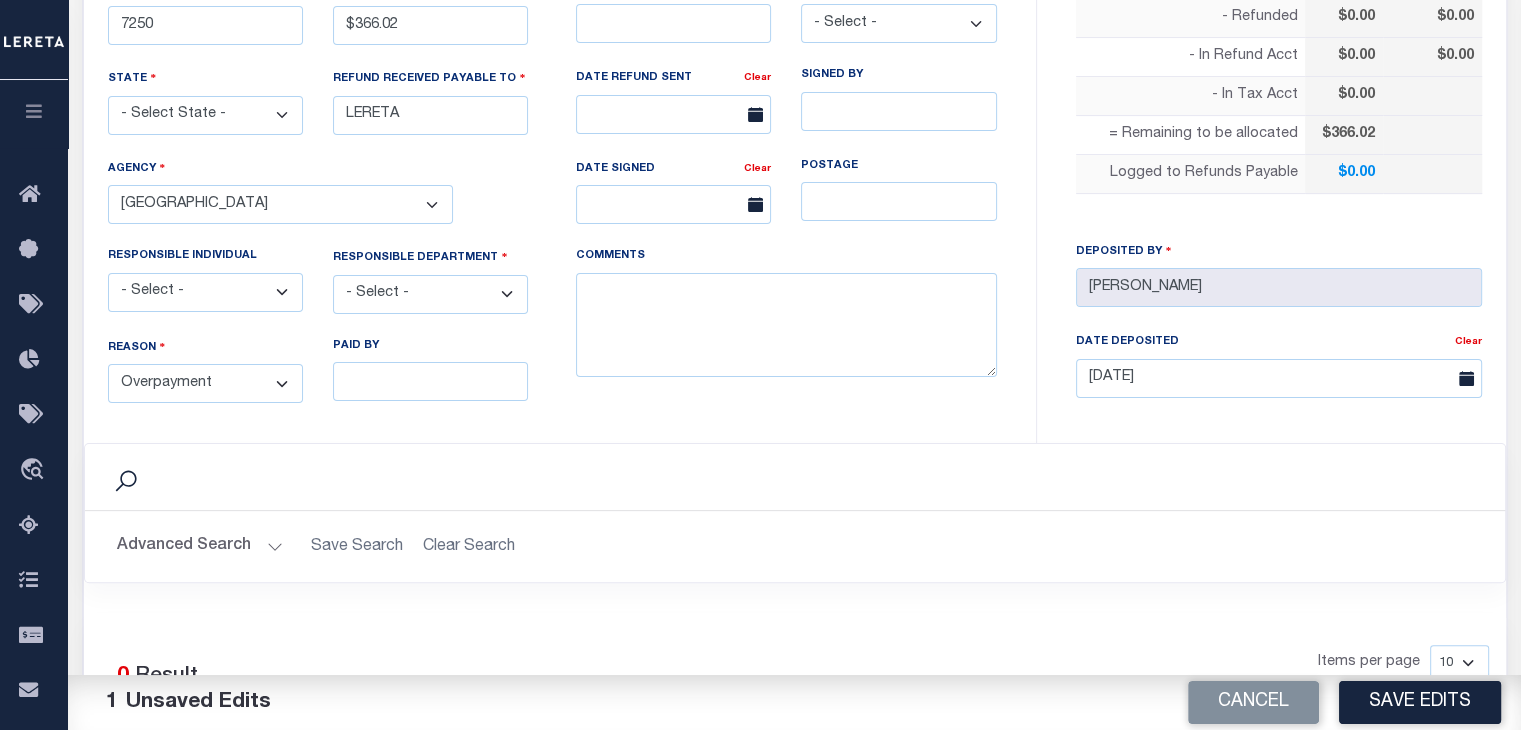 select on "COL" 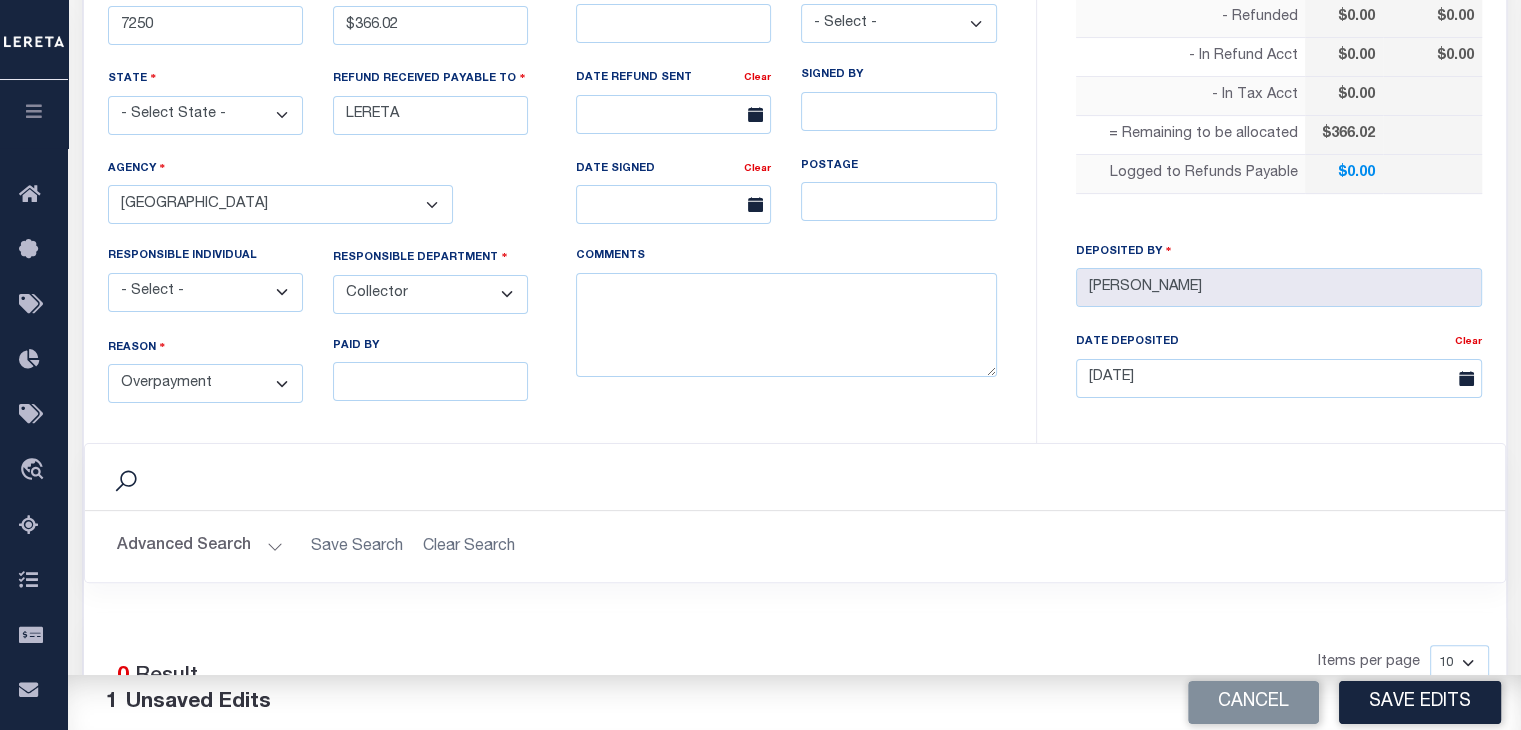 click on "- Select -
3rd Party
Accounting
AI
Collector
Customer
Customer Service
FactR
JAXTAX
Knowledge Splice
Locate
Other
Outside
Redemptions
Setup
TaxOps
Technology
TES" at bounding box center [430, 294] 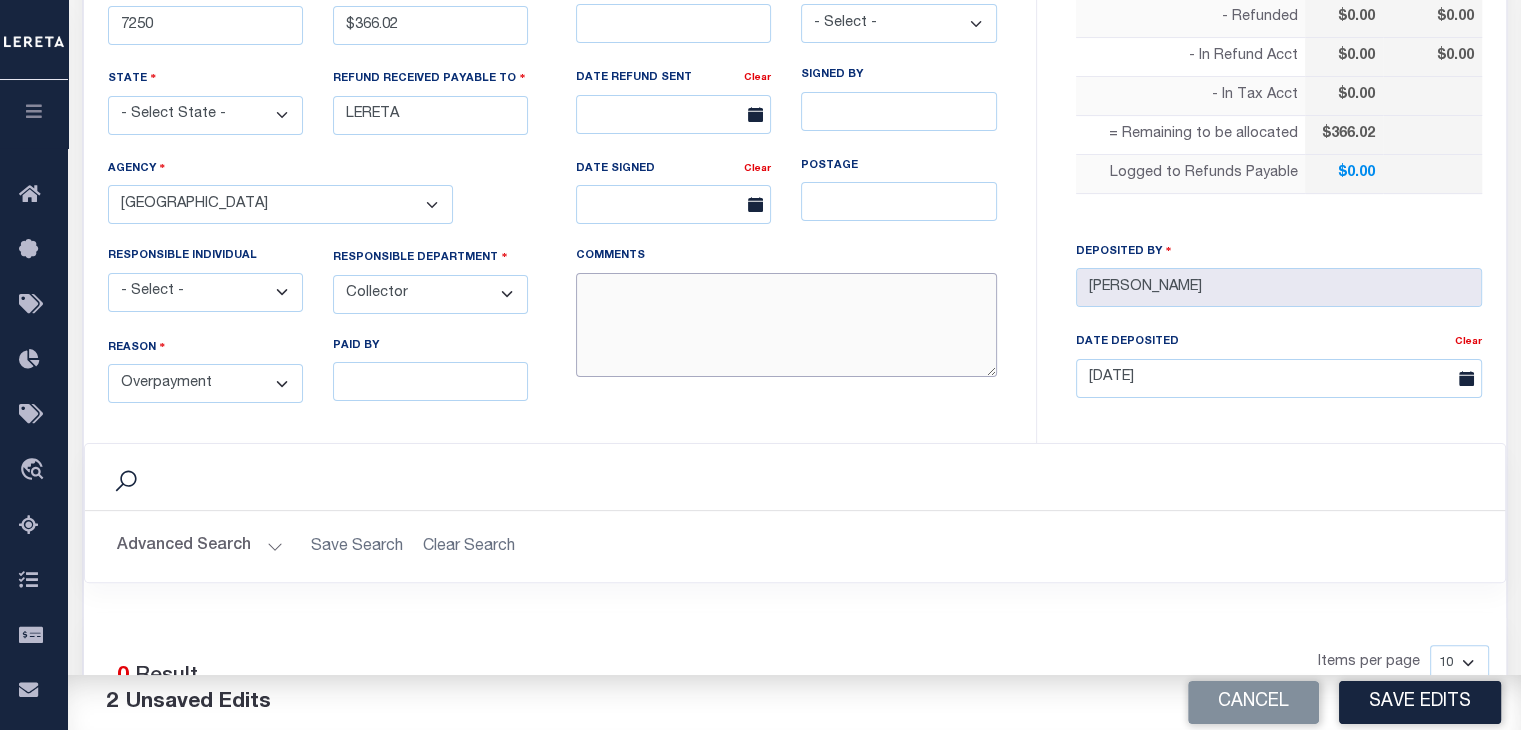 click on "COMMENTS" at bounding box center [786, 325] 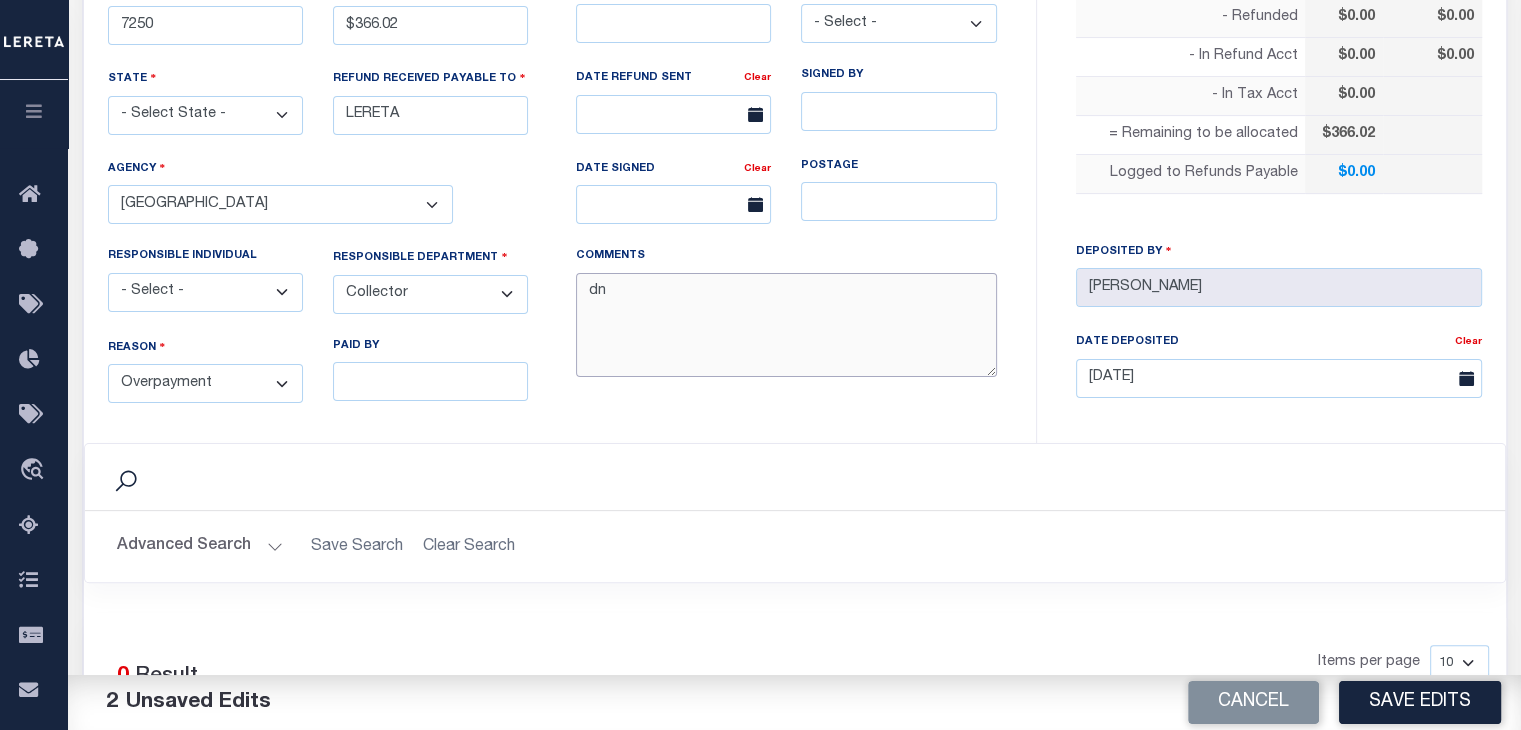 type on "d" 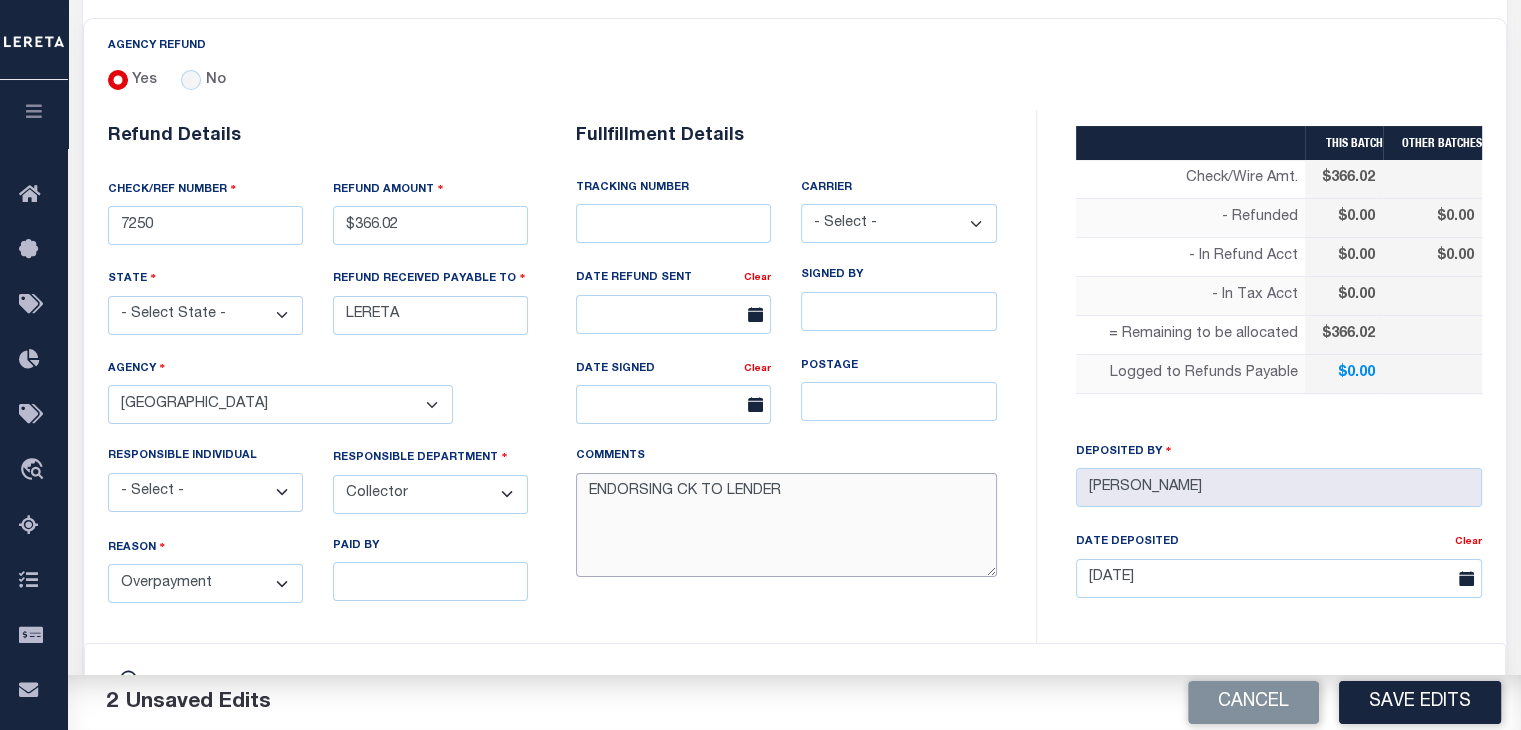 type on "ENDORSING CK TO LENDER" 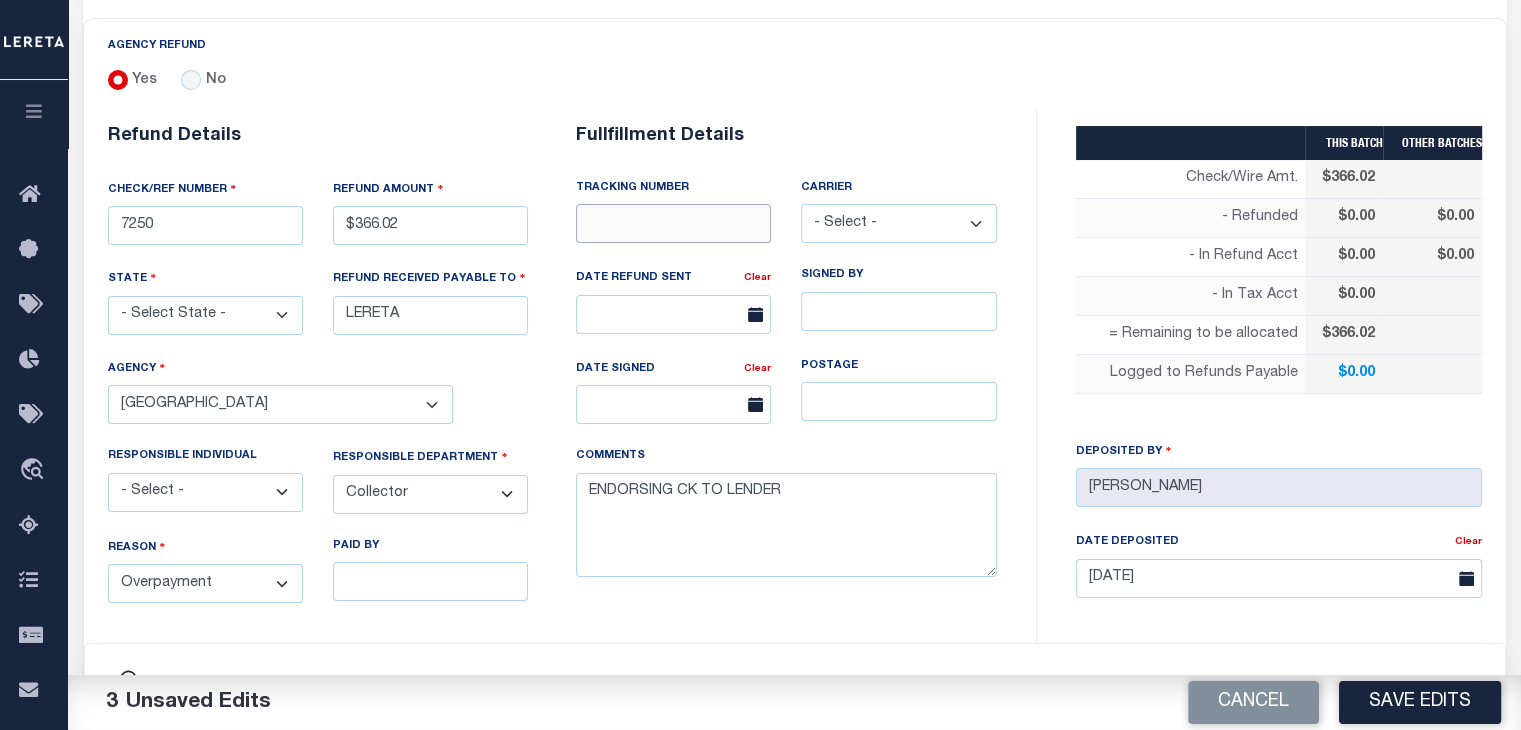 click at bounding box center (673, 223) 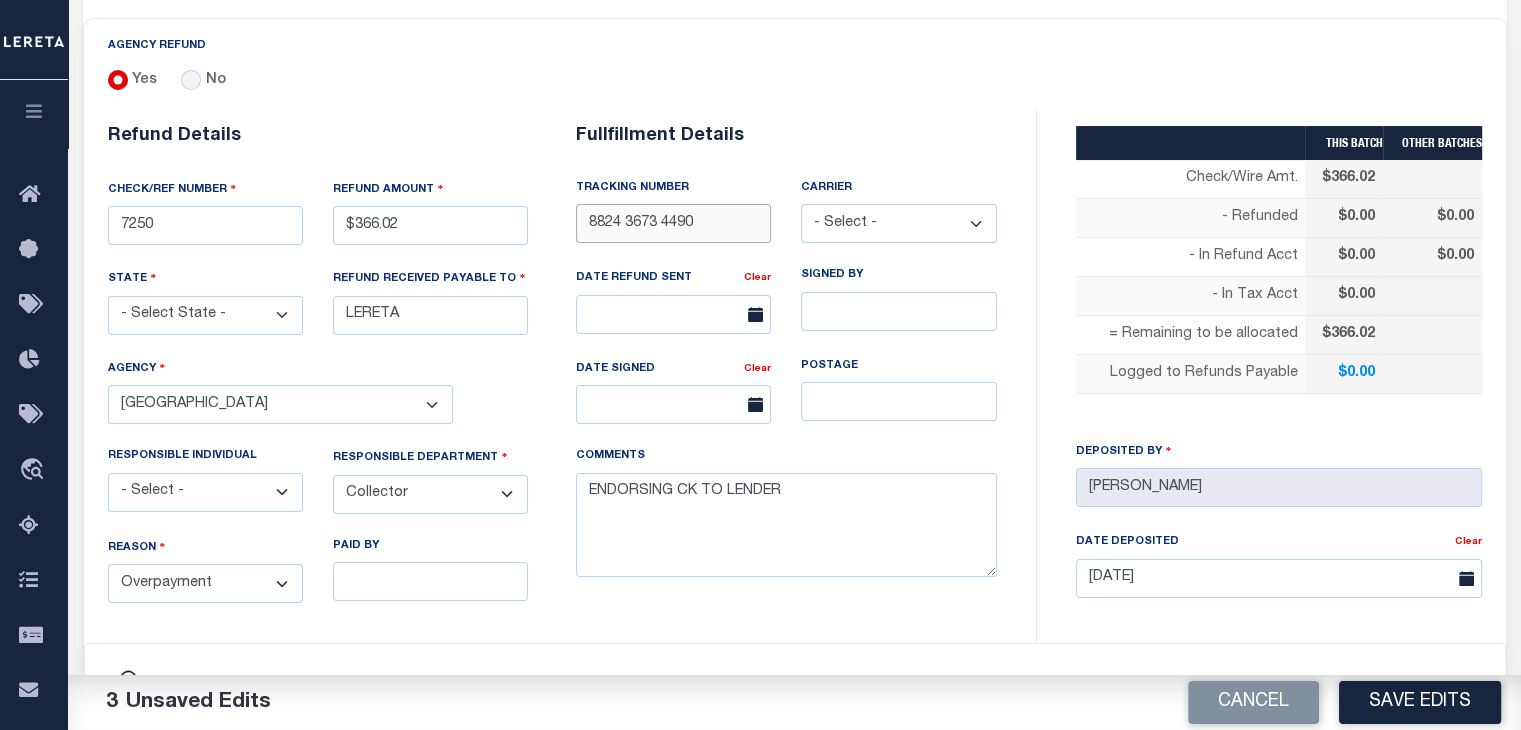 type on "8824 3673 4490" 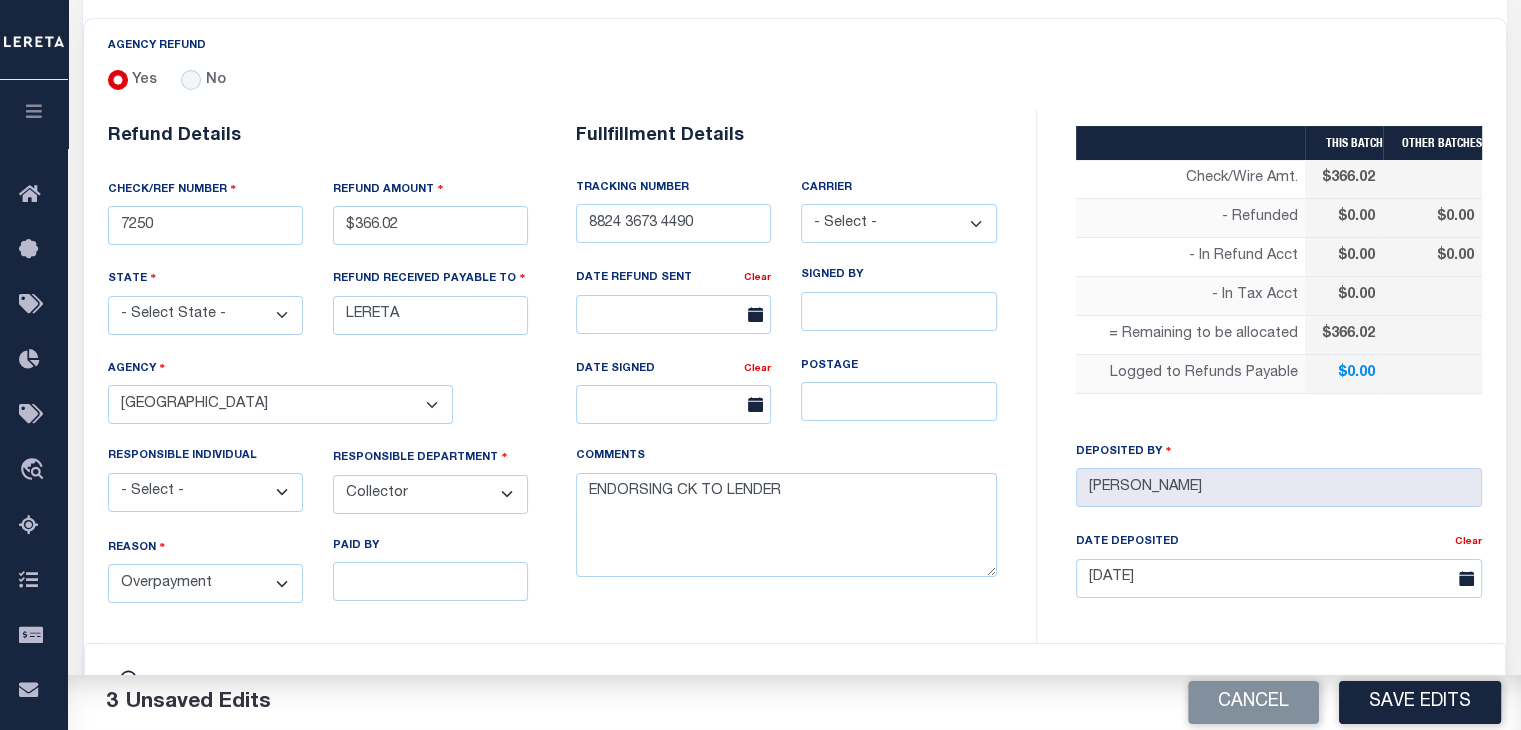 click on "- Select -
Fedex
USPS" at bounding box center (898, 223) 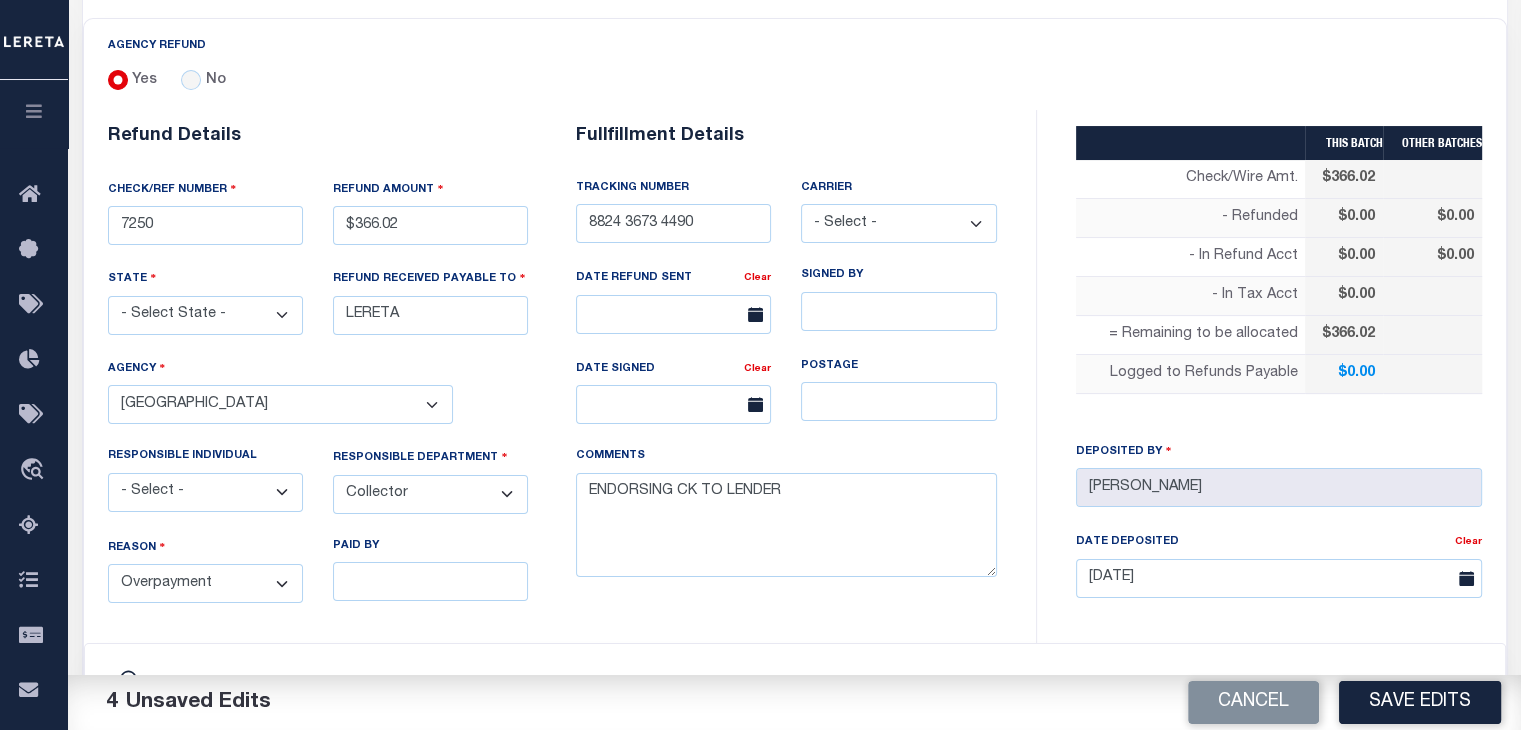 select on "FDX" 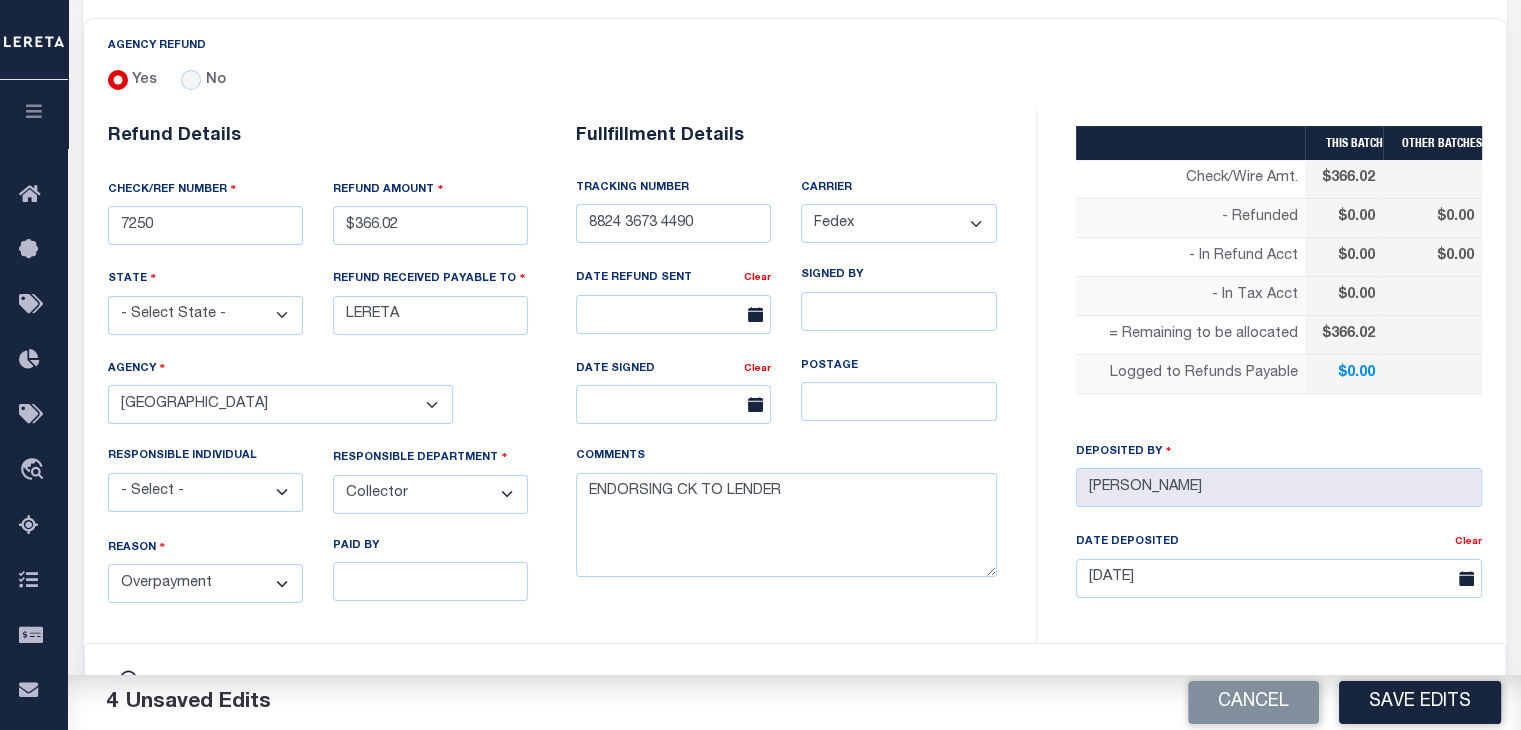 click on "- Select -
Fedex
USPS" at bounding box center (898, 223) 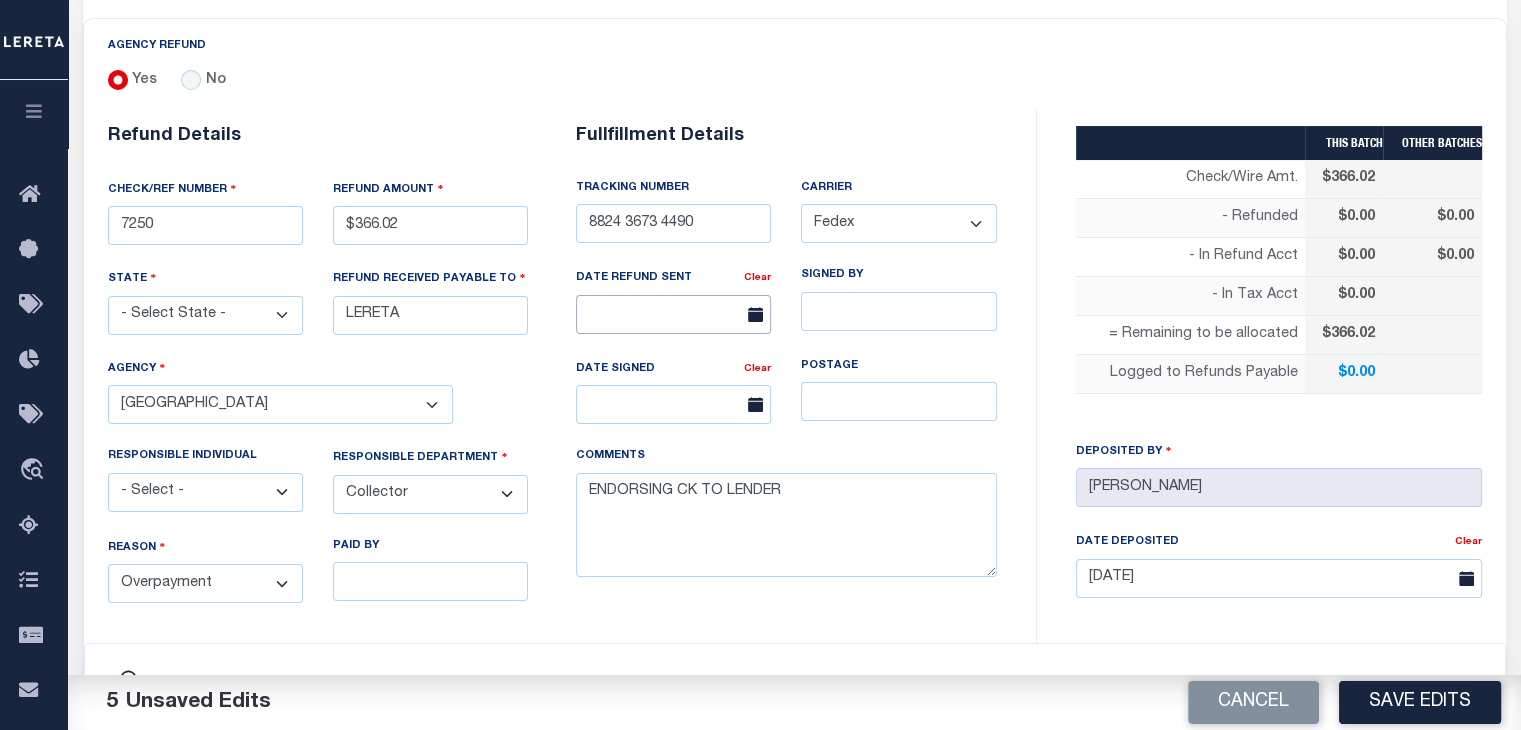 click at bounding box center [673, 314] 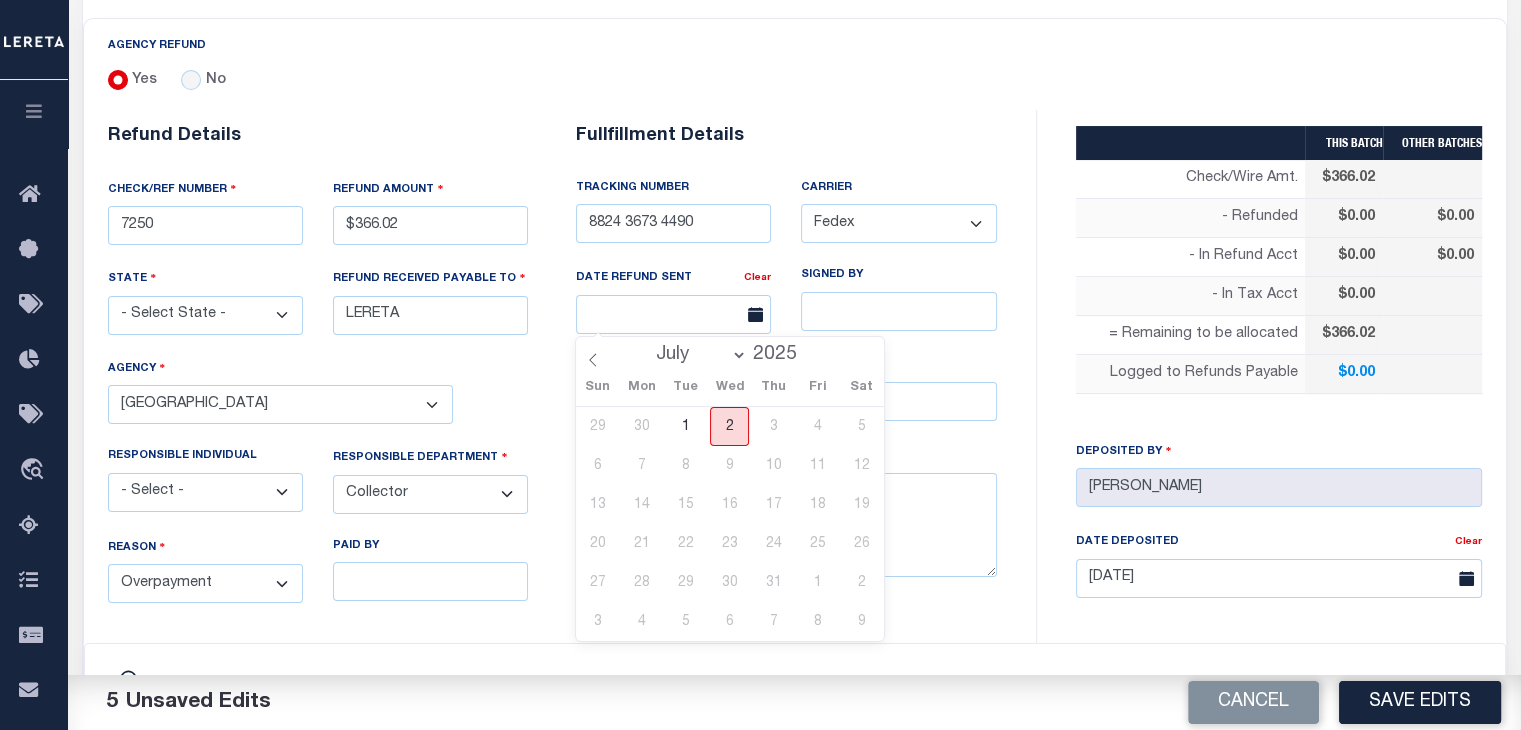 click on "2" at bounding box center (729, 426) 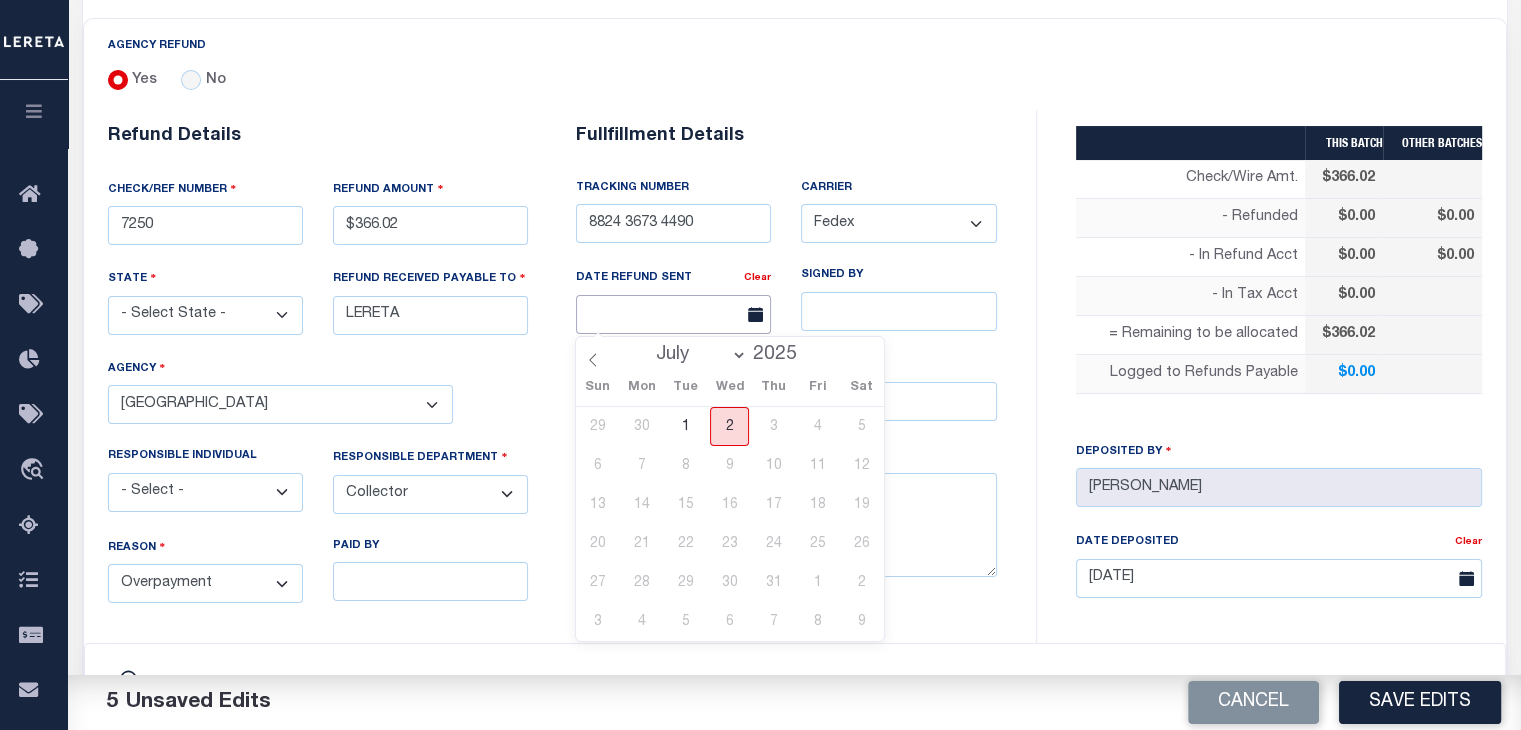 type on "[DATE]" 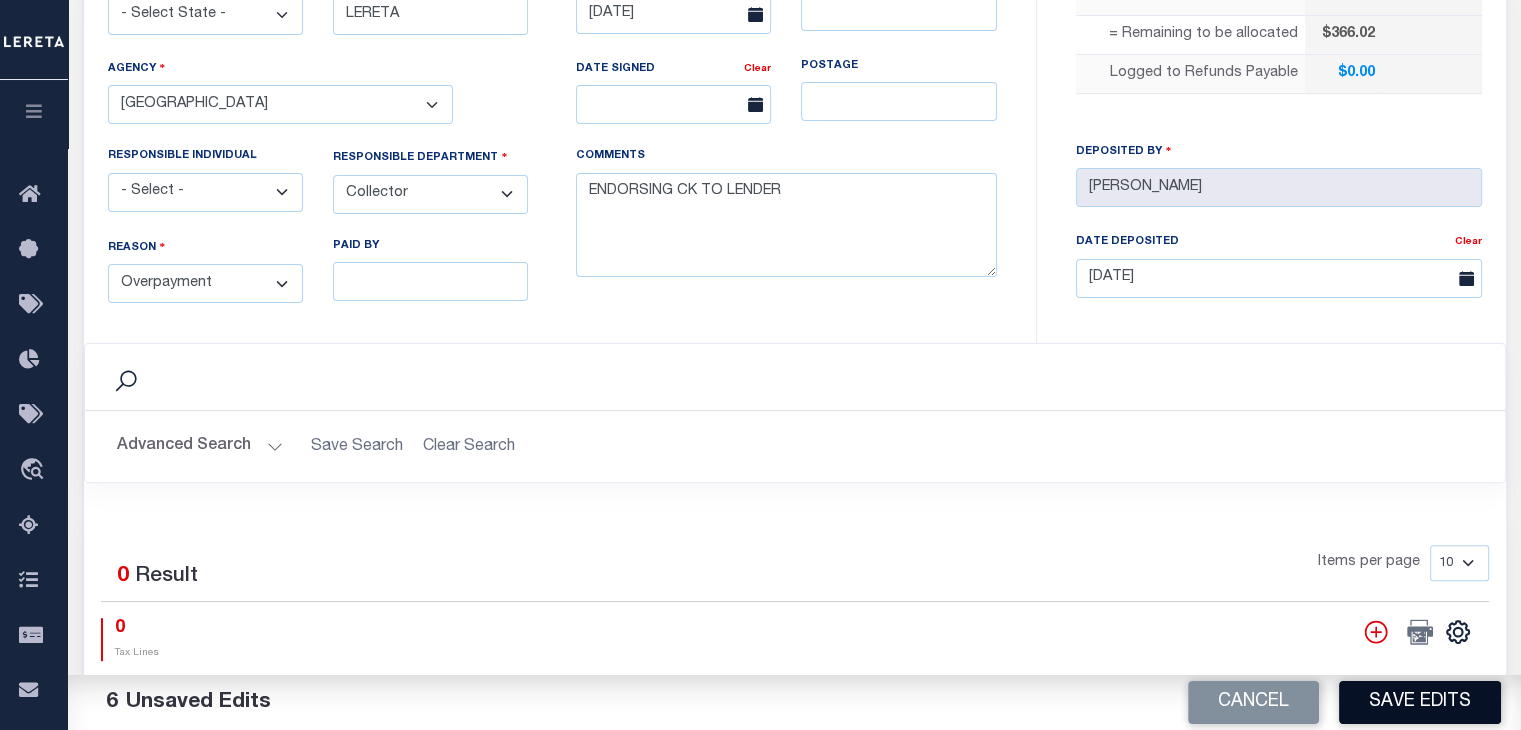 click on "Save Edits" at bounding box center [1420, 702] 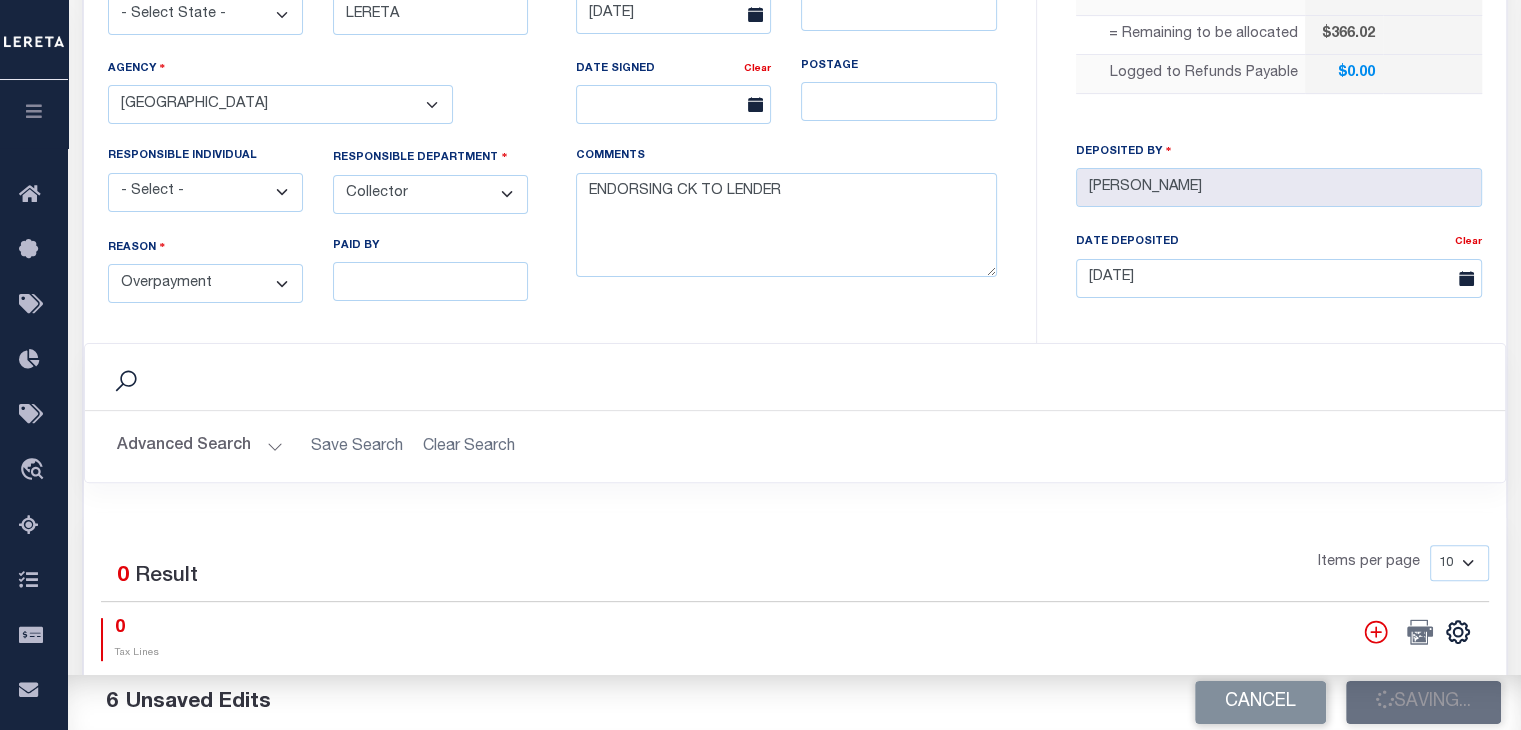 type on "$366.02" 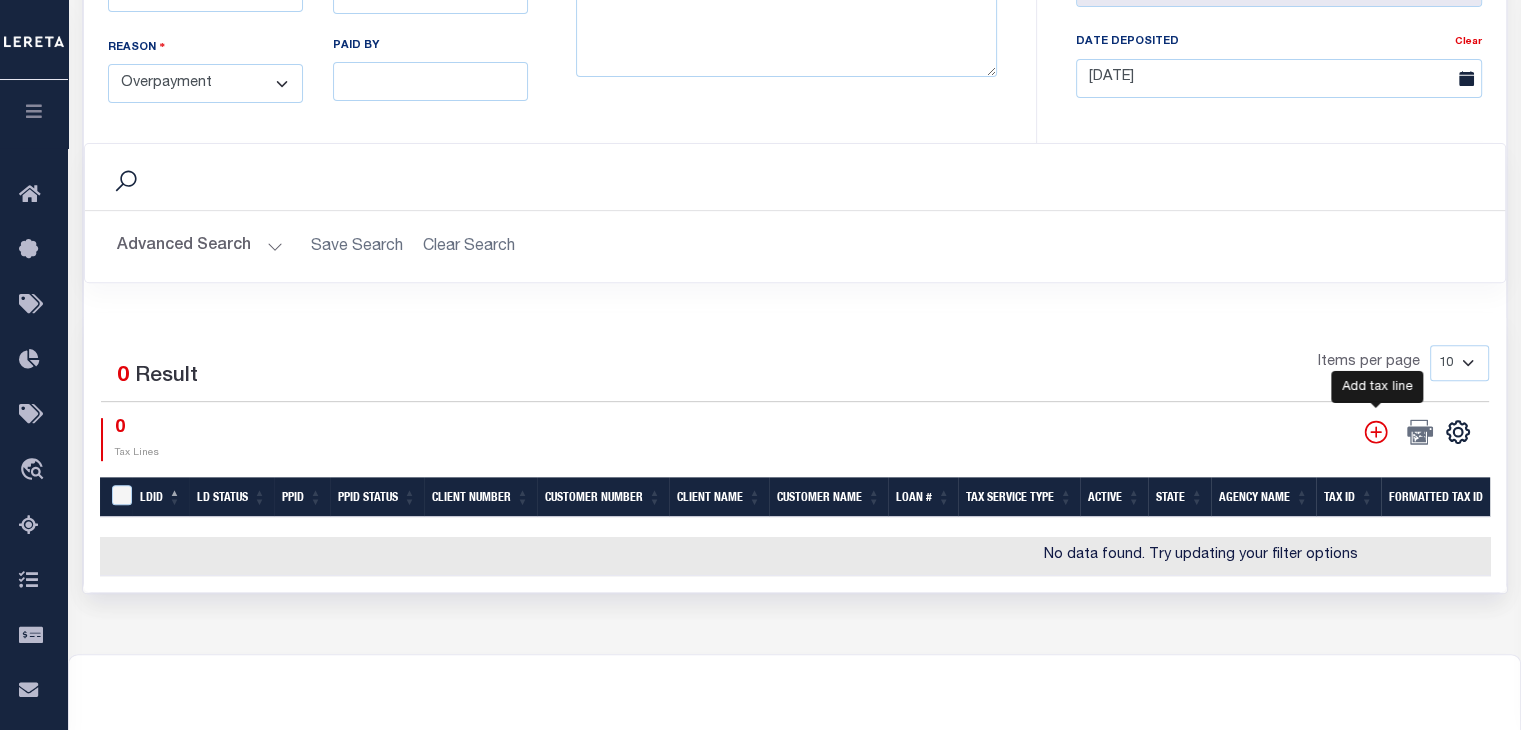 click 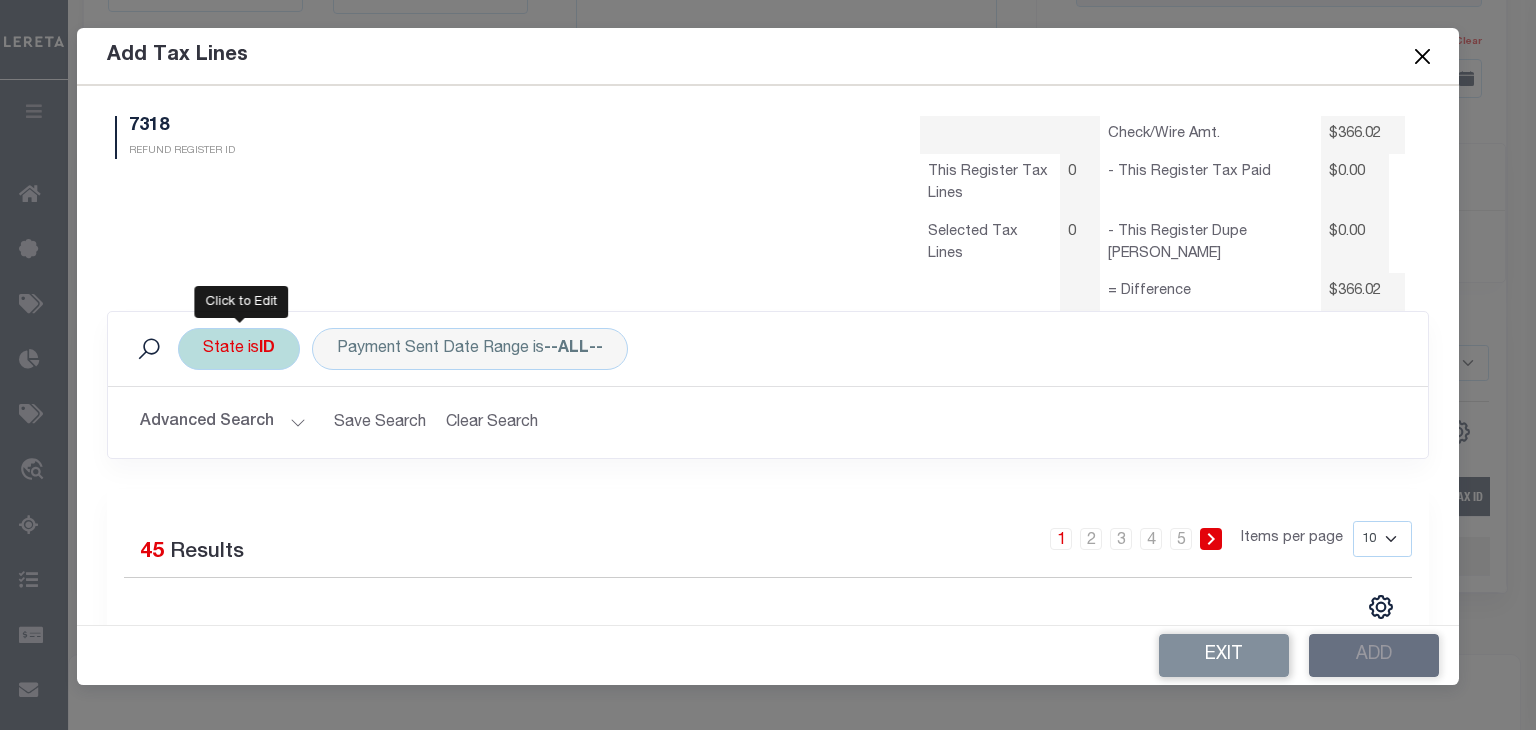 click on "State is  ID" at bounding box center (239, 349) 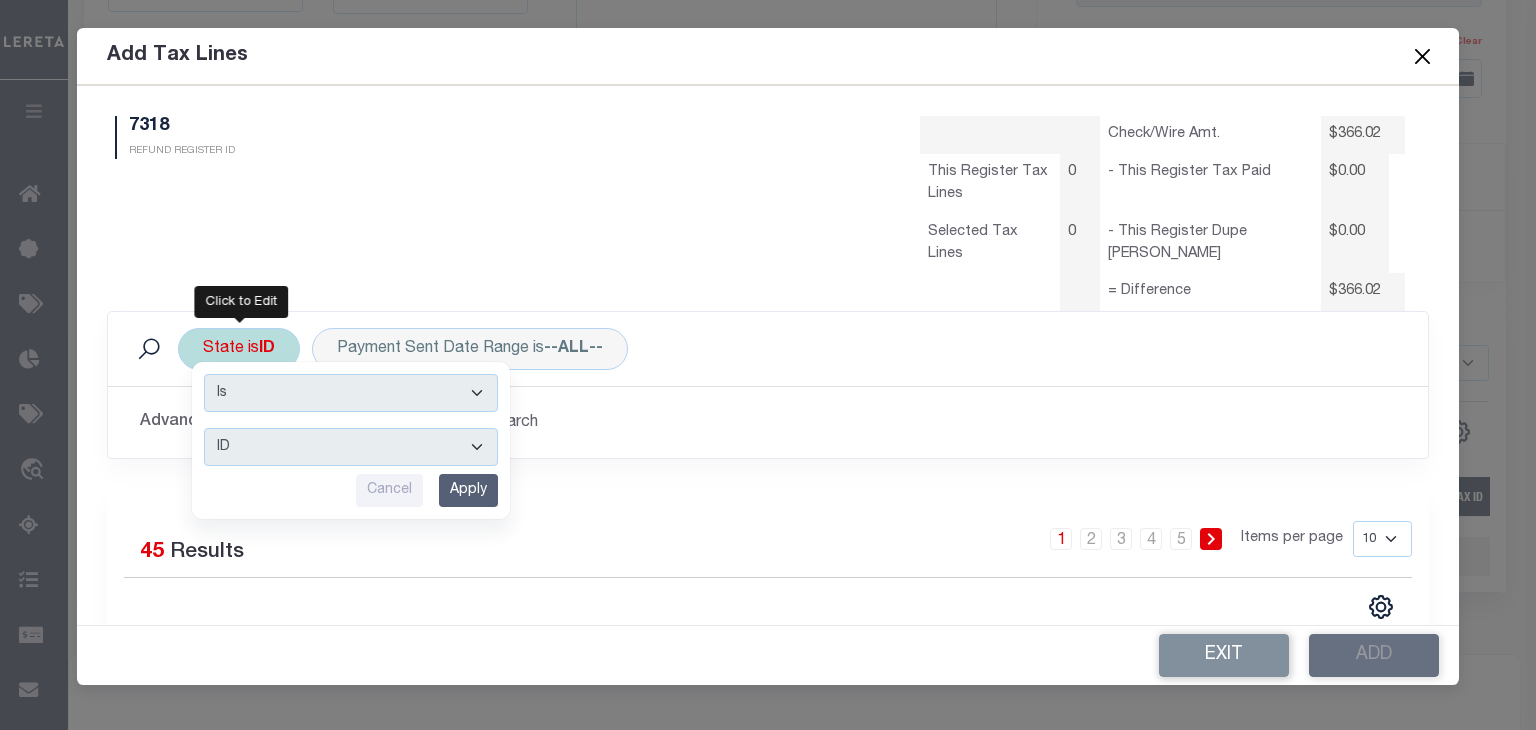 click on "AK AL AR AZ CA CO CT DC DE FL [GEOGRAPHIC_DATA] GU HI IA ID IL IN KS [GEOGRAPHIC_DATA] LA MA MD [GEOGRAPHIC_DATA] [GEOGRAPHIC_DATA] [GEOGRAPHIC_DATA] [GEOGRAPHIC_DATA] [GEOGRAPHIC_DATA] MT NC [GEOGRAPHIC_DATA] [GEOGRAPHIC_DATA] NH [GEOGRAPHIC_DATA] [GEOGRAPHIC_DATA] [GEOGRAPHIC_DATA] [GEOGRAPHIC_DATA] [GEOGRAPHIC_DATA] [GEOGRAPHIC_DATA] OR [GEOGRAPHIC_DATA] PR RI SC SD [GEOGRAPHIC_DATA] [GEOGRAPHIC_DATA] [GEOGRAPHIC_DATA] [GEOGRAPHIC_DATA] VI [GEOGRAPHIC_DATA] [GEOGRAPHIC_DATA] [GEOGRAPHIC_DATA] WV WY" at bounding box center [351, 447] 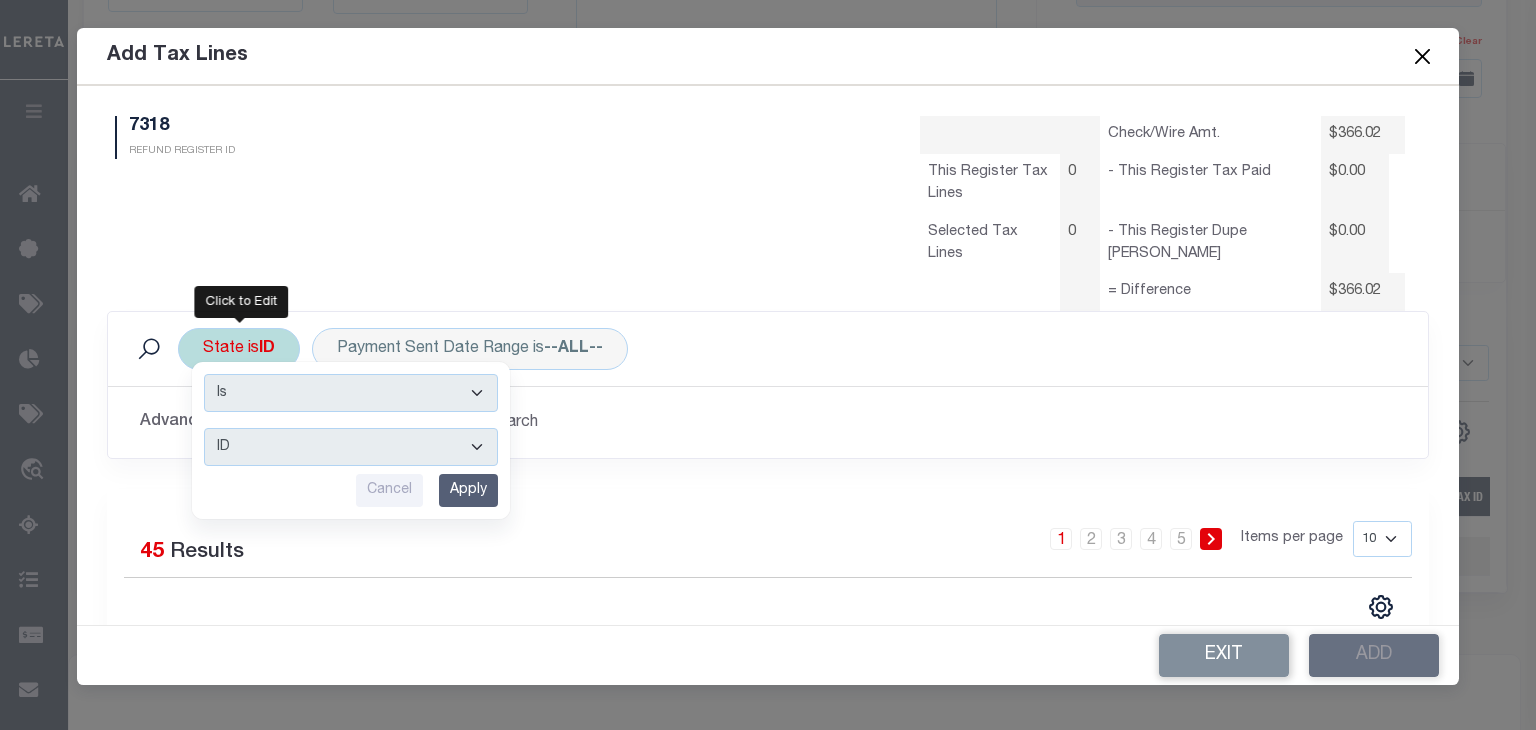 select on "[GEOGRAPHIC_DATA]" 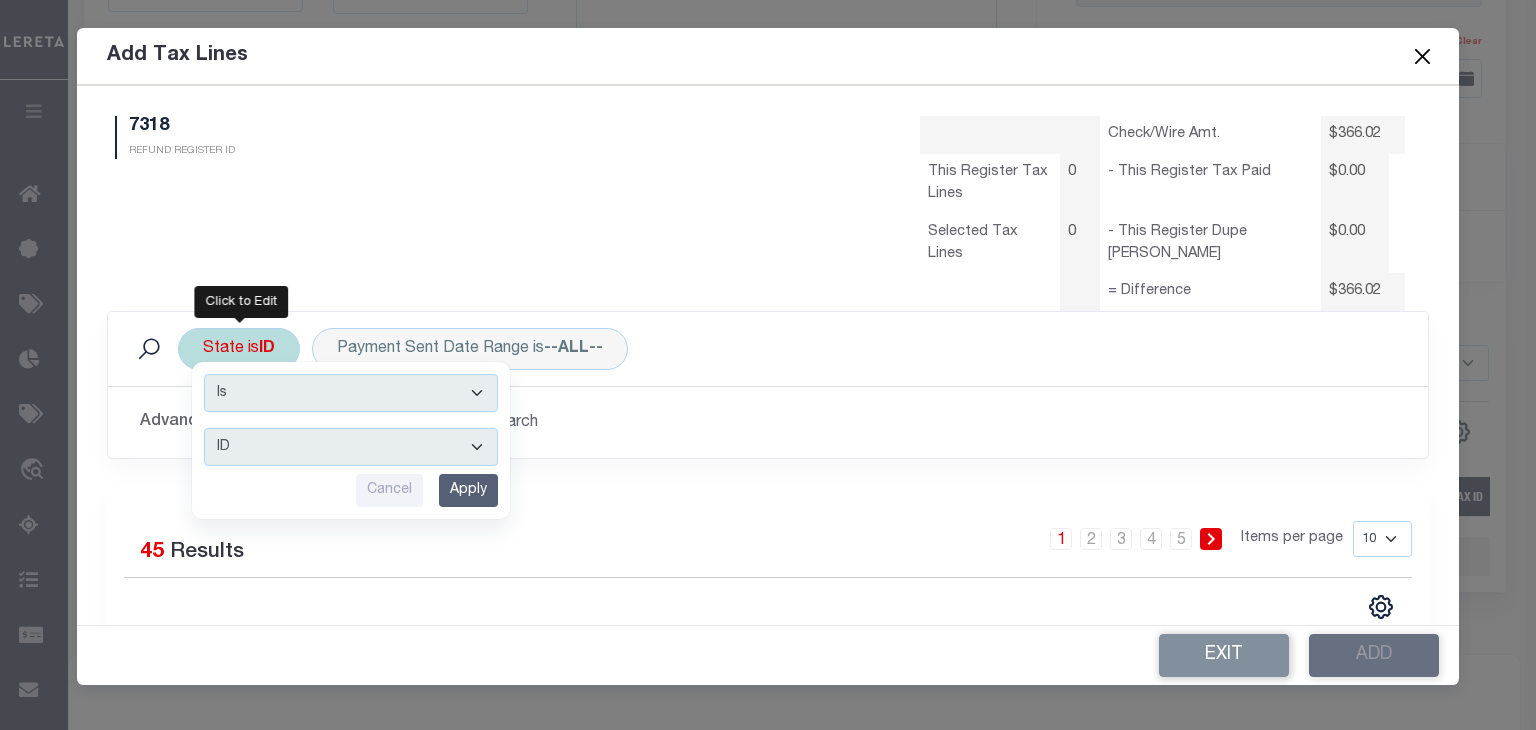 click on "Apply" at bounding box center [468, 490] 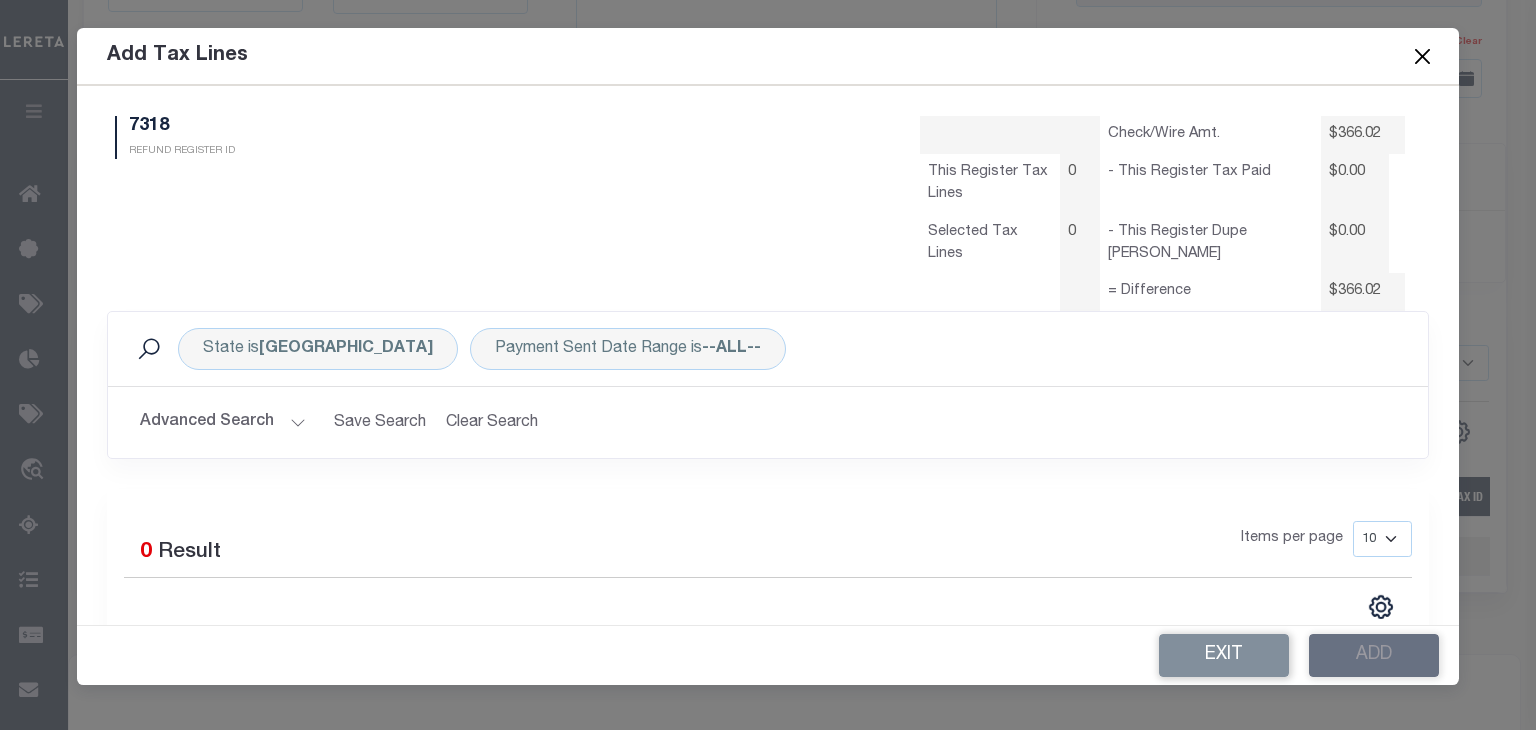 click on "Advanced Search" at bounding box center (223, 422) 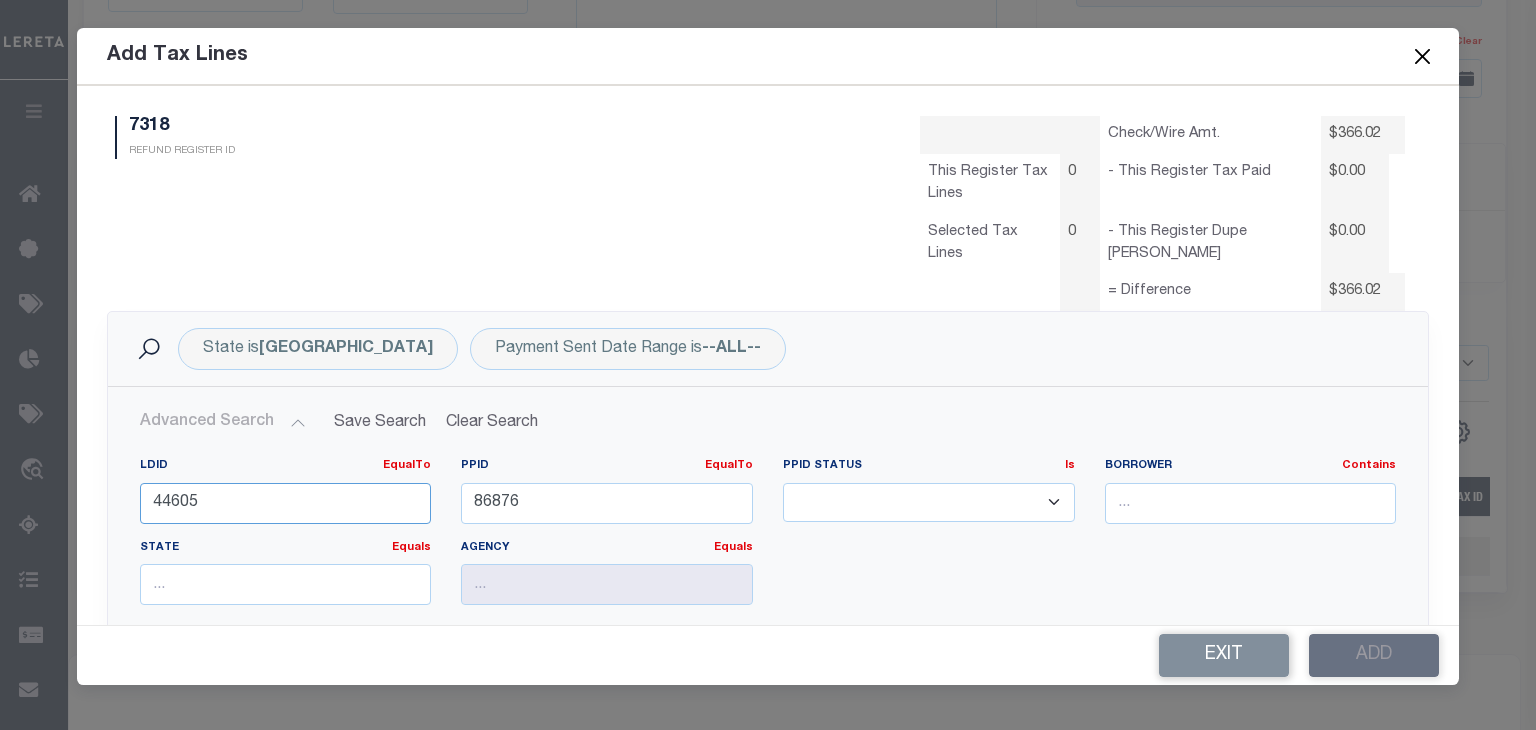 drag, startPoint x: -99, startPoint y: 487, endPoint x: -296, endPoint y: 486, distance: 197.00253 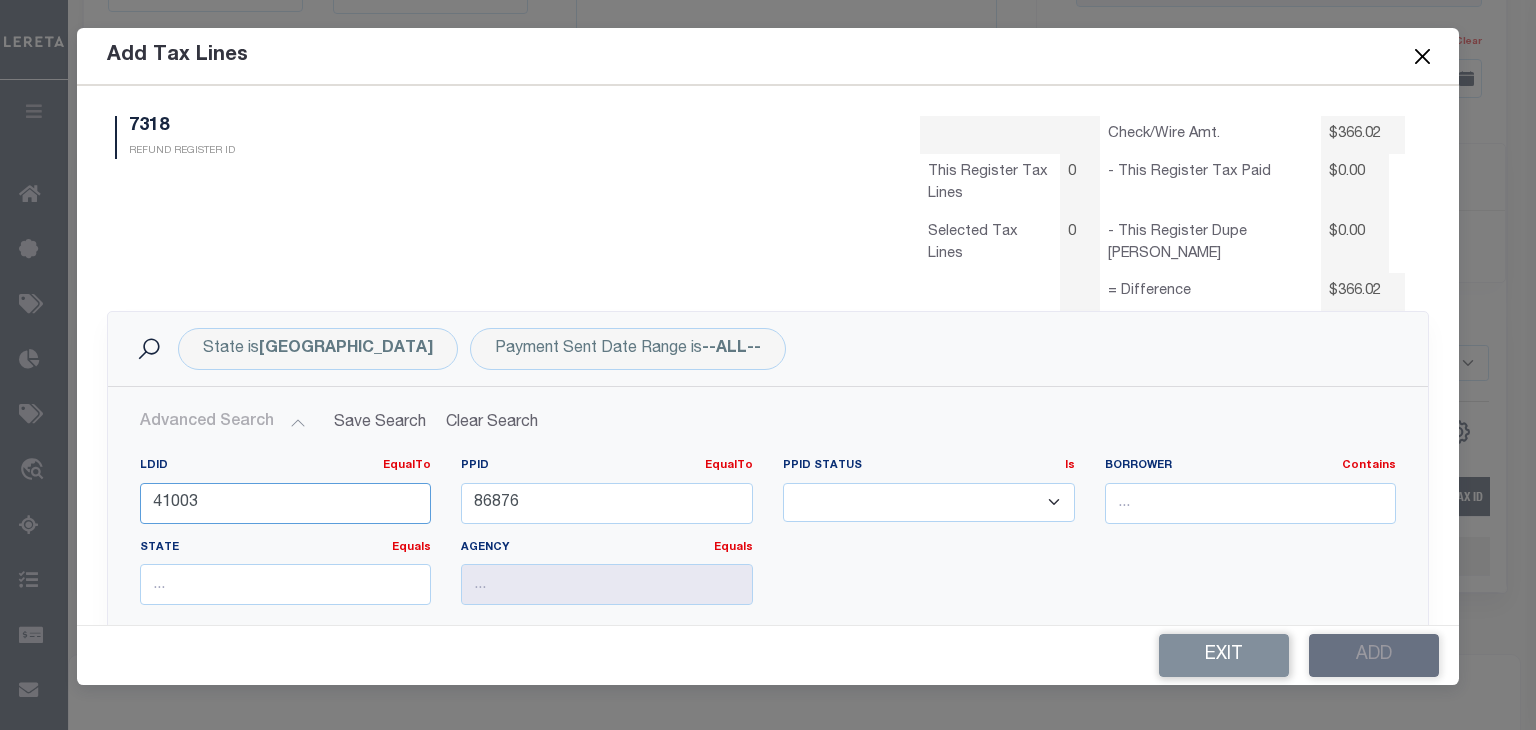 type on "41003" 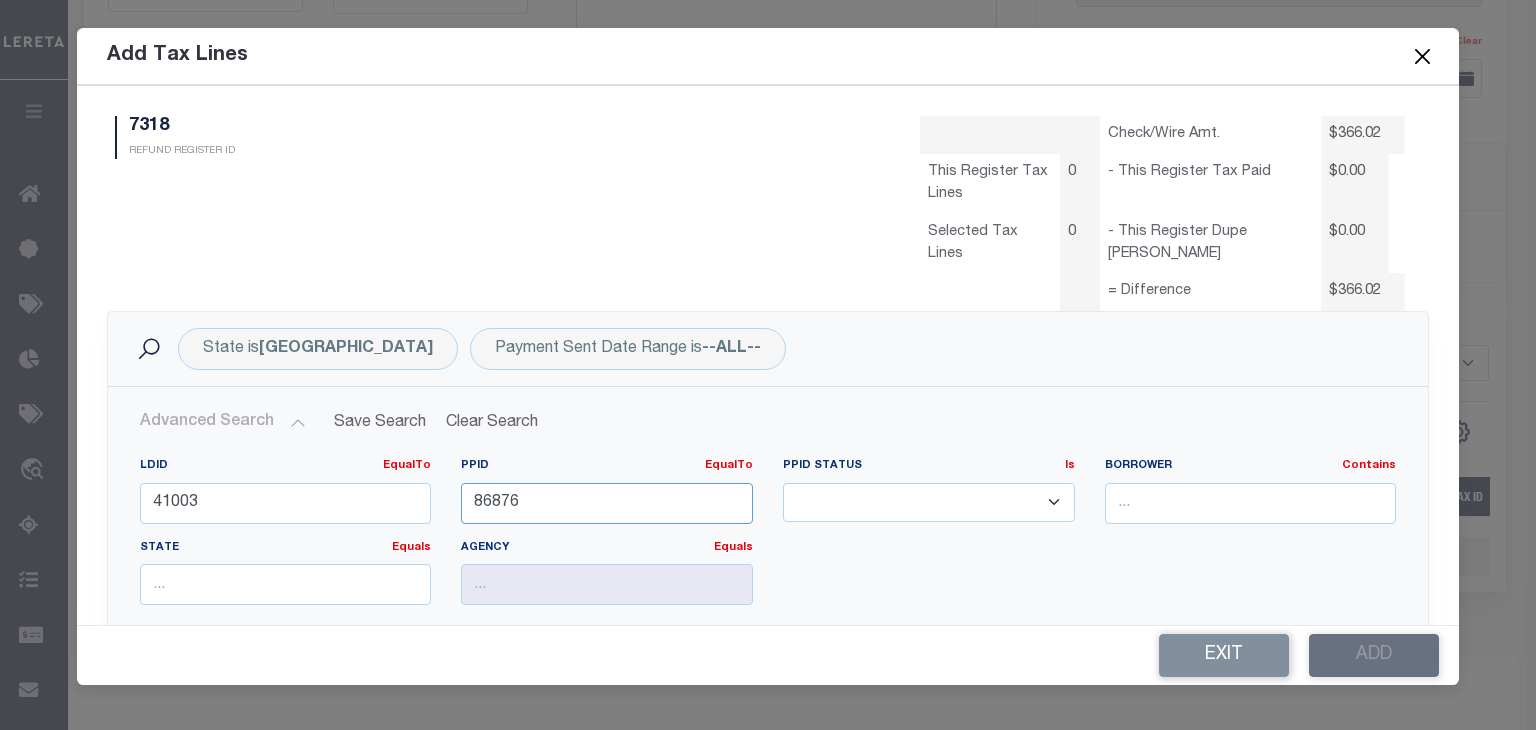 drag, startPoint x: 588, startPoint y: 506, endPoint x: -189, endPoint y: 571, distance: 779.71405 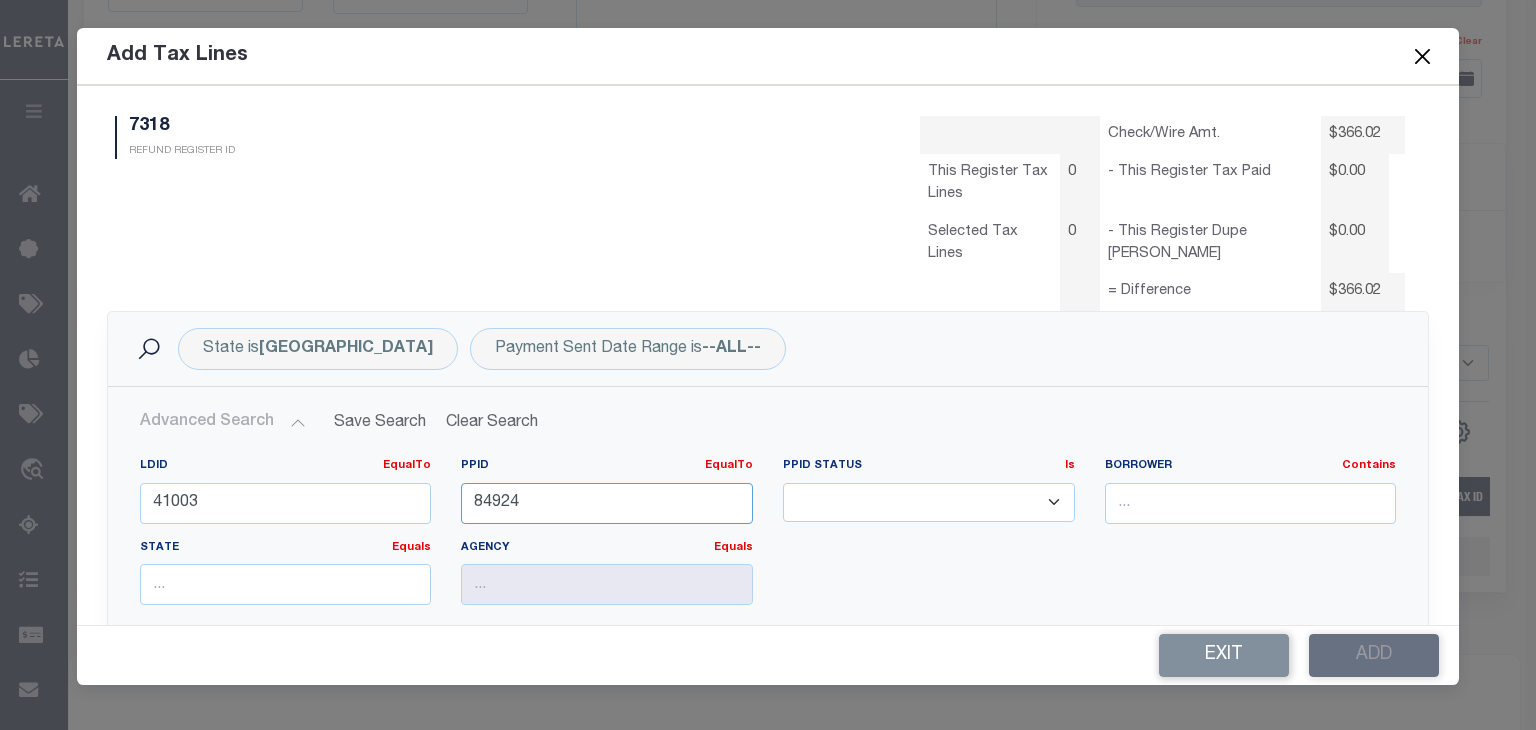 scroll, scrollTop: 300, scrollLeft: 0, axis: vertical 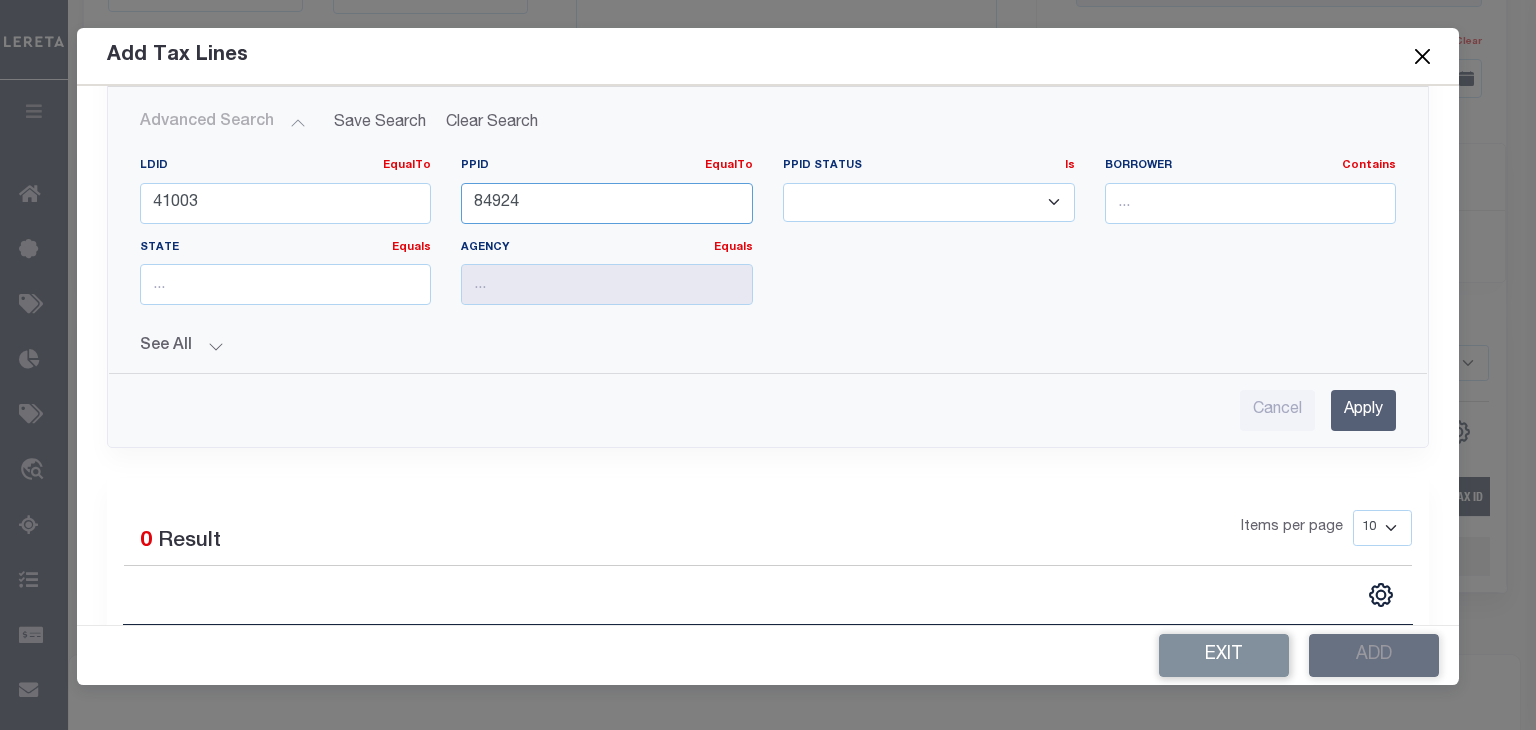 type on "84924" 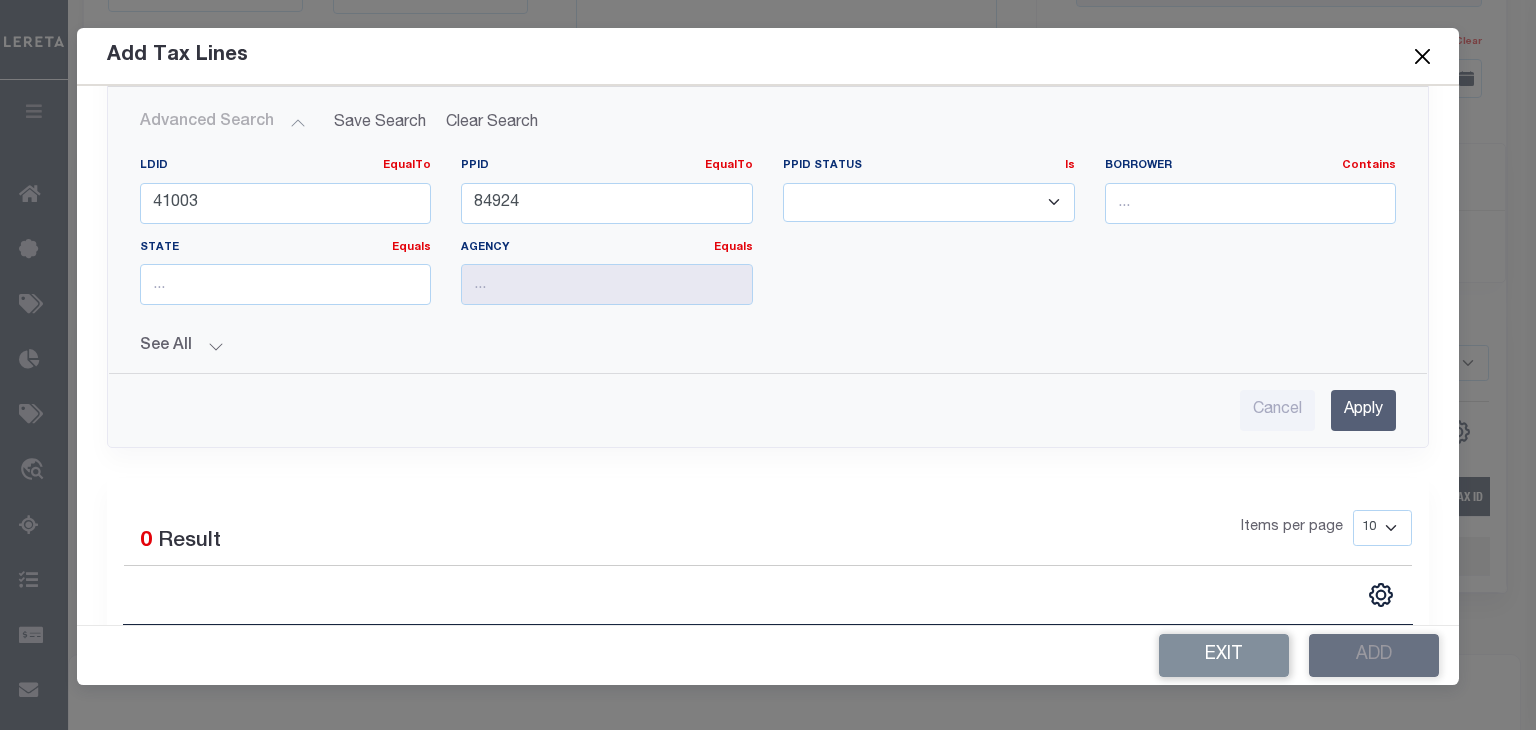 click on "Apply" at bounding box center [1363, 410] 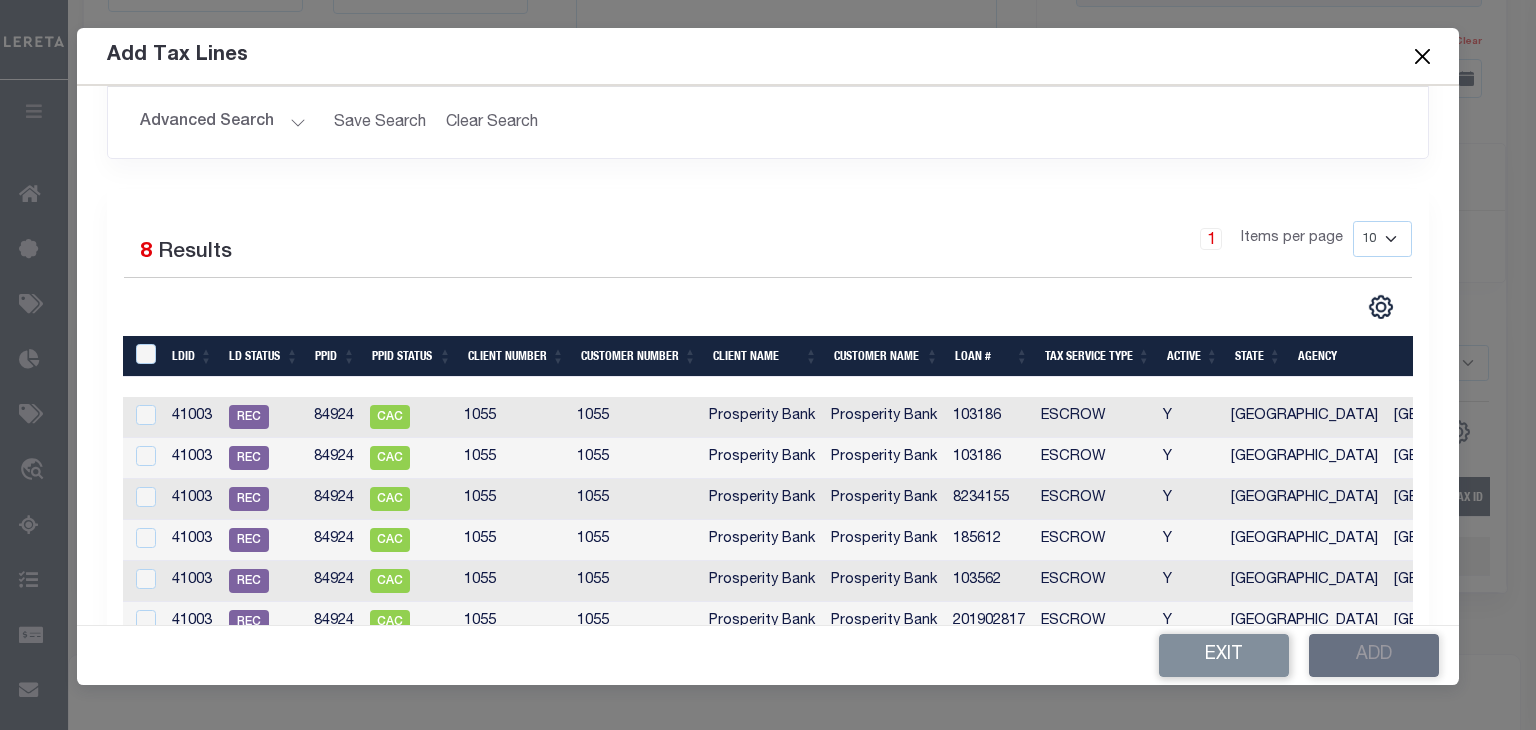scroll, scrollTop: 0, scrollLeft: 288, axis: horizontal 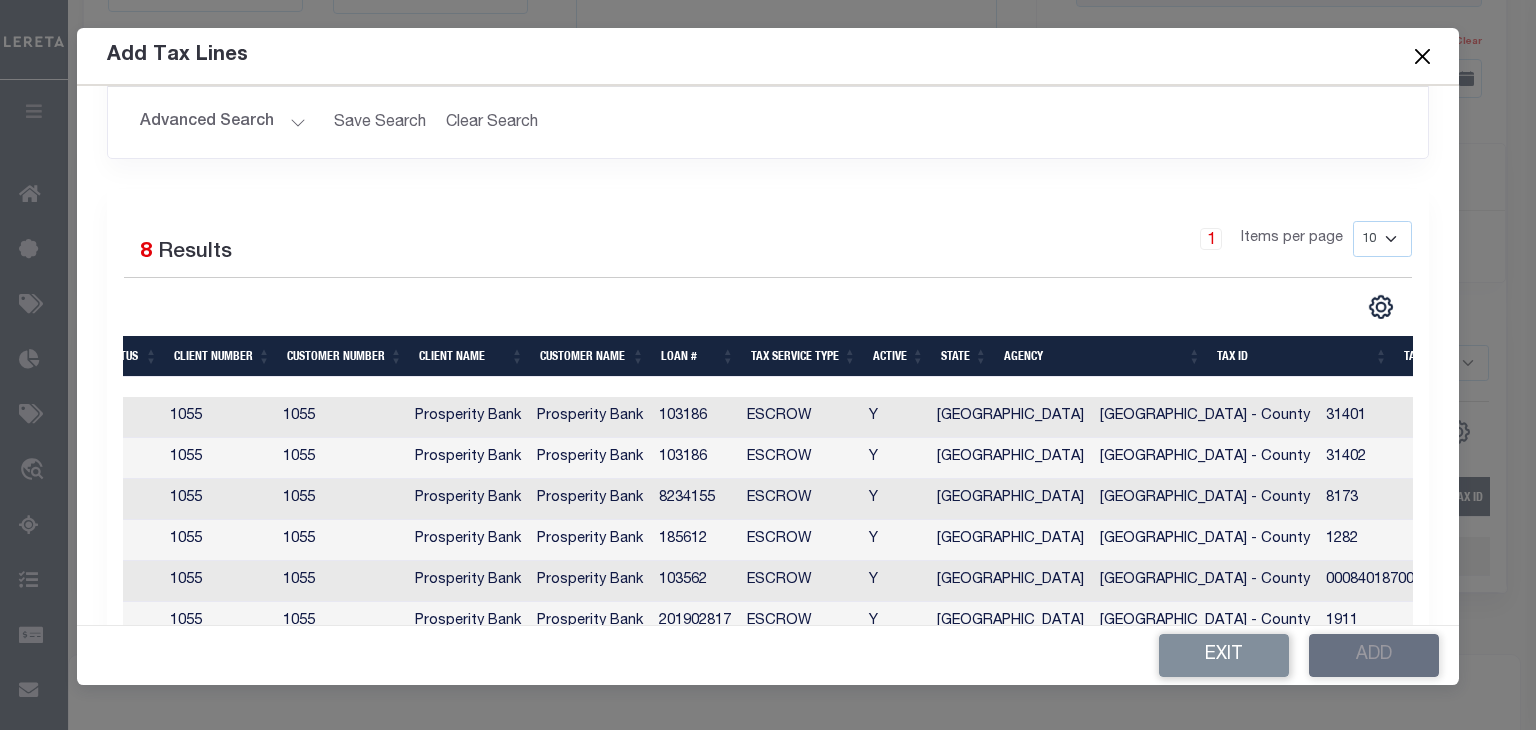 click on "Tax ID" at bounding box center [1302, 356] 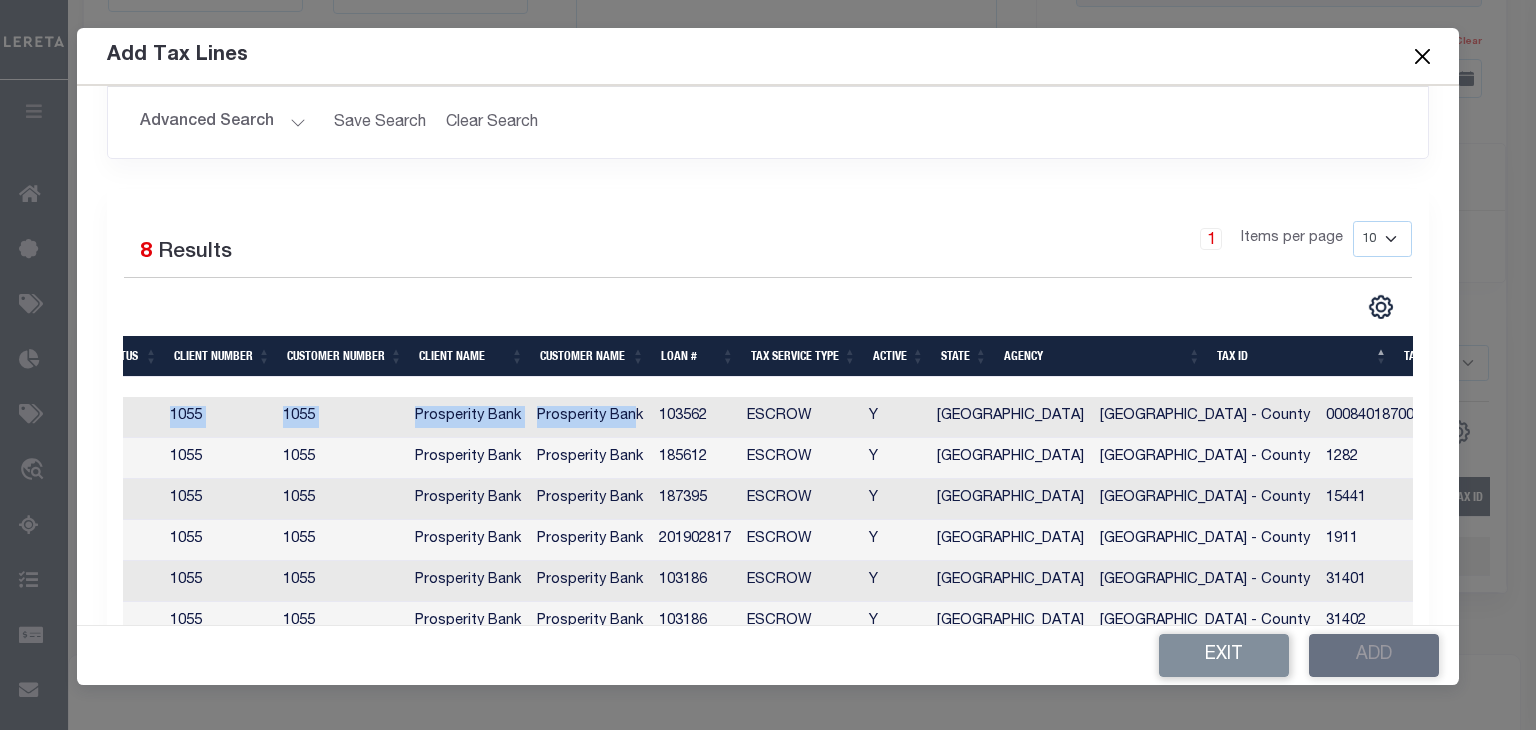 drag, startPoint x: 1006, startPoint y: 382, endPoint x: 625, endPoint y: 393, distance: 381.15875 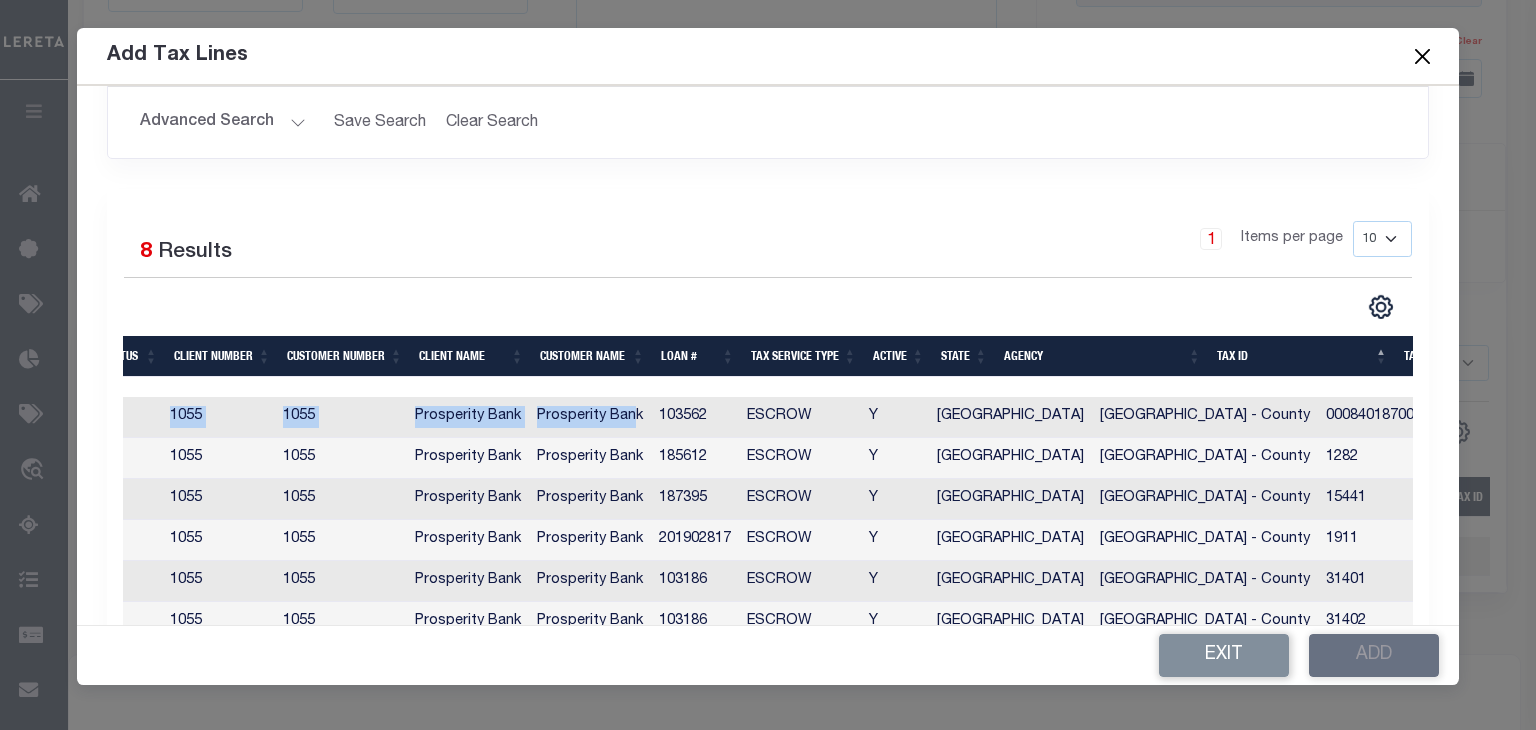 scroll, scrollTop: 0, scrollLeft: 0, axis: both 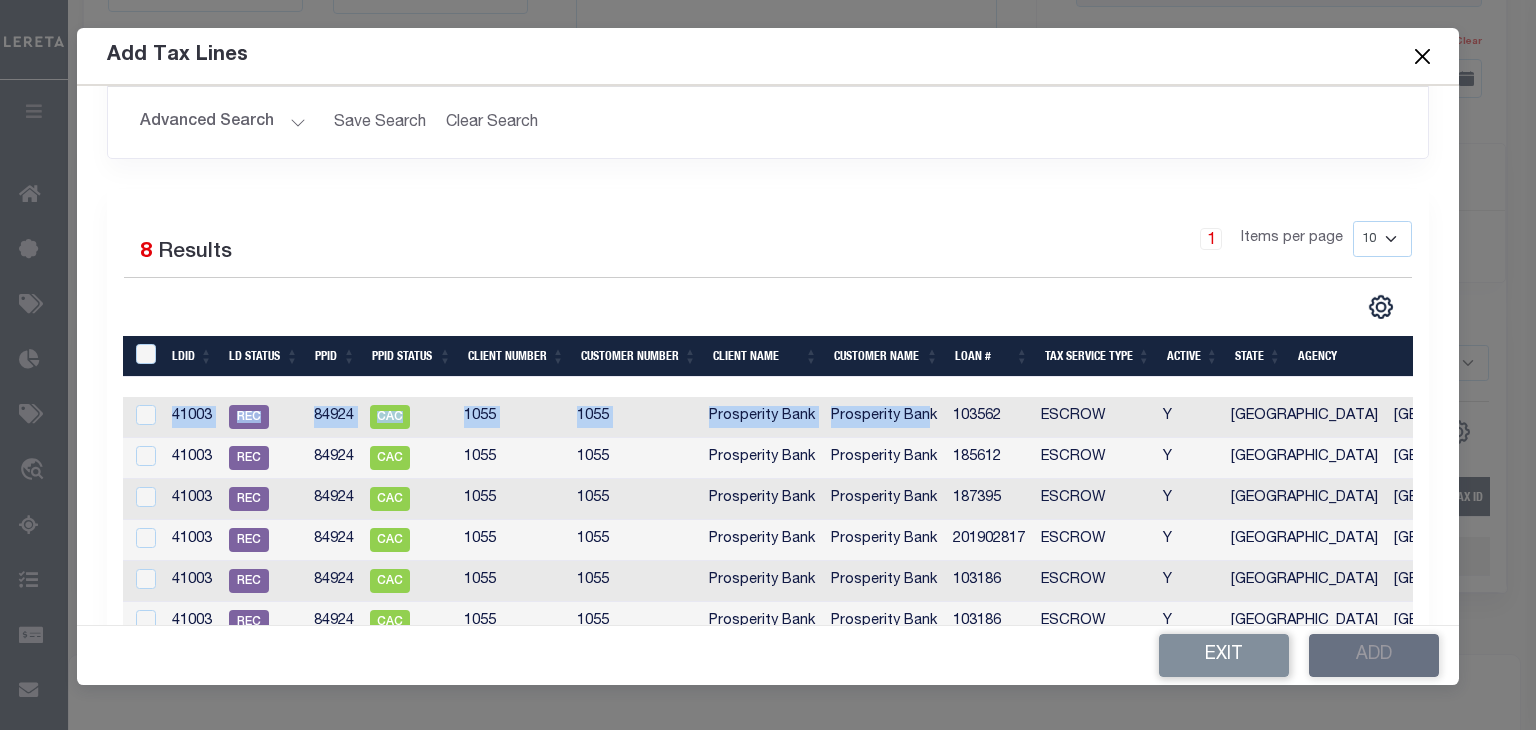 click at bounding box center (146, 415) 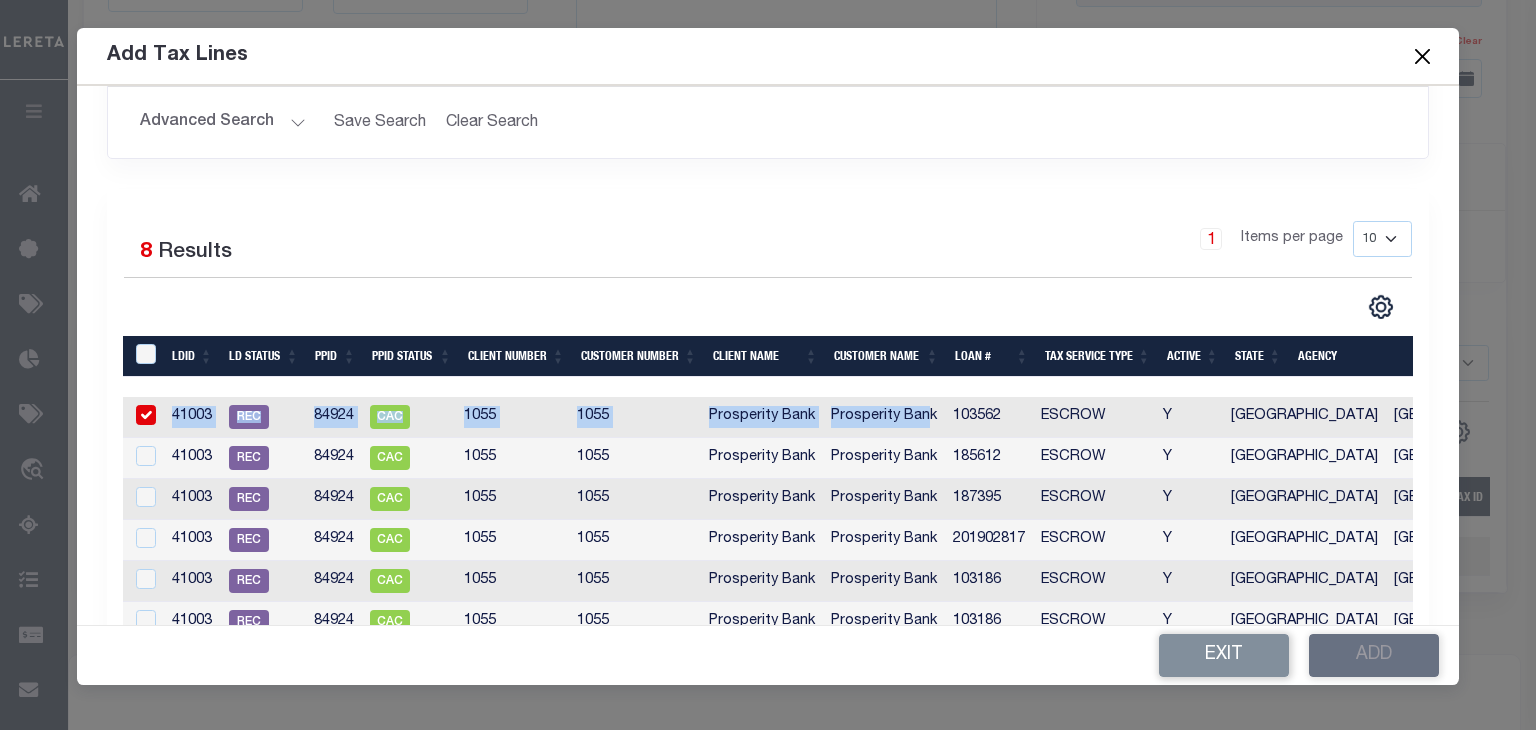 checkbox on "true" 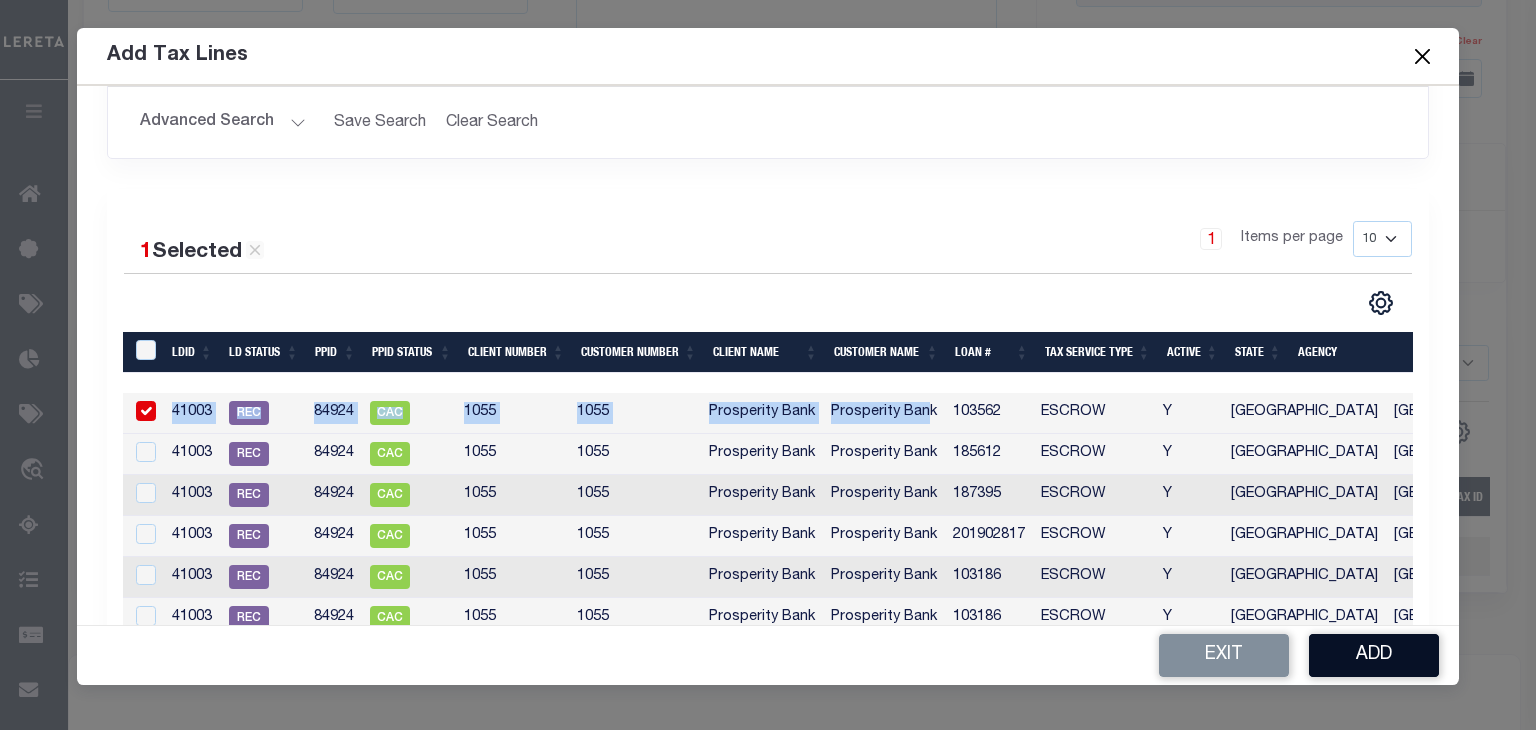 click on "Add" at bounding box center (1374, 655) 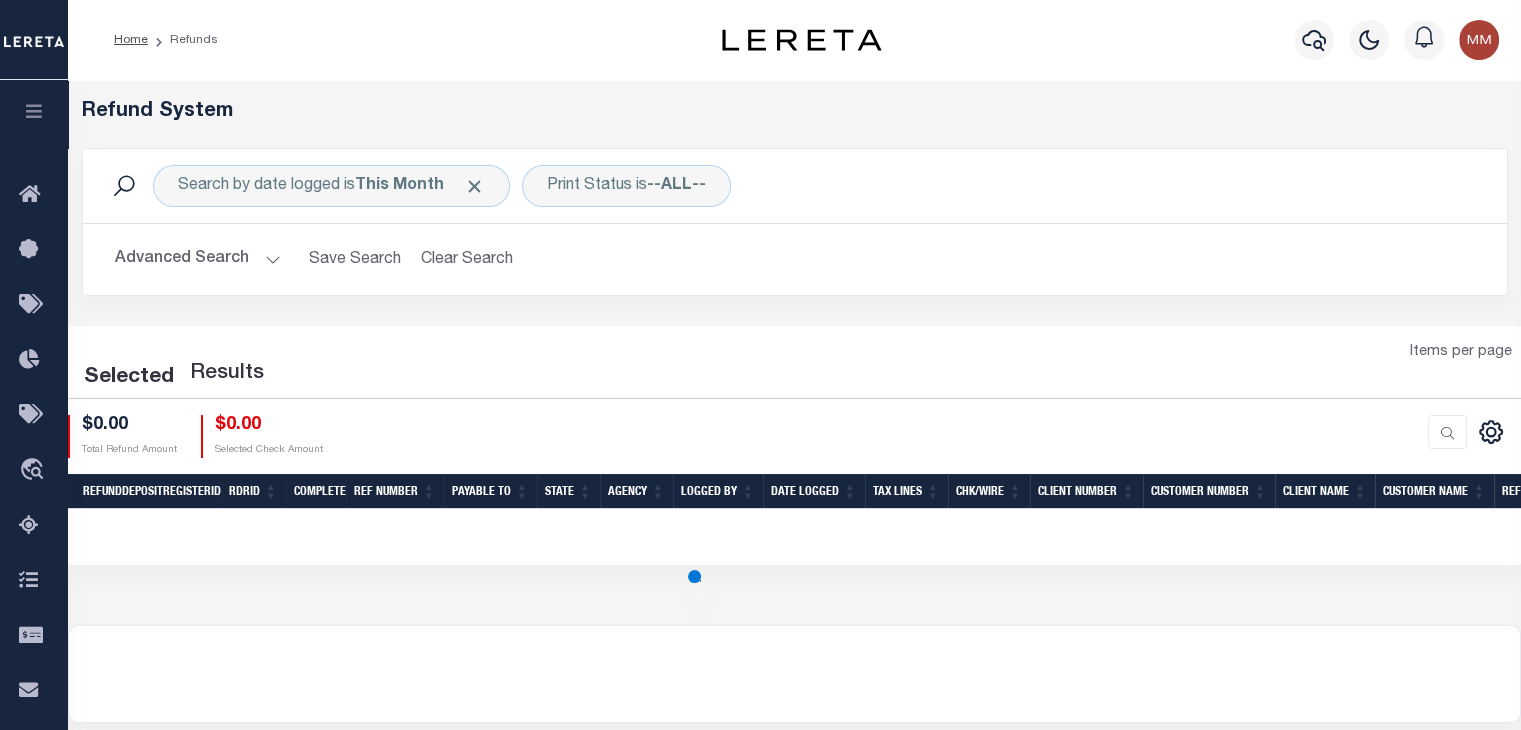 scroll, scrollTop: 97, scrollLeft: 0, axis: vertical 